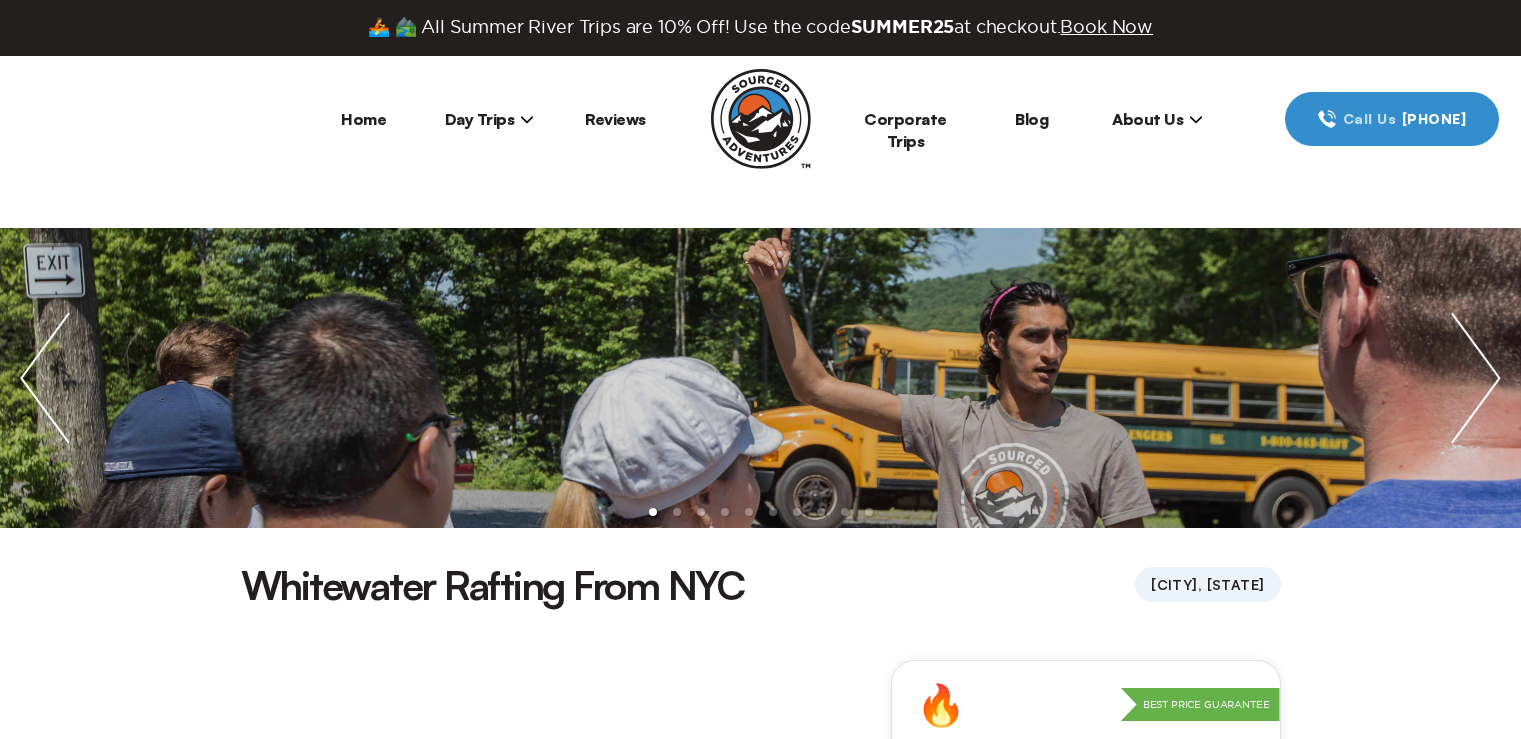 scroll, scrollTop: 0, scrollLeft: 0, axis: both 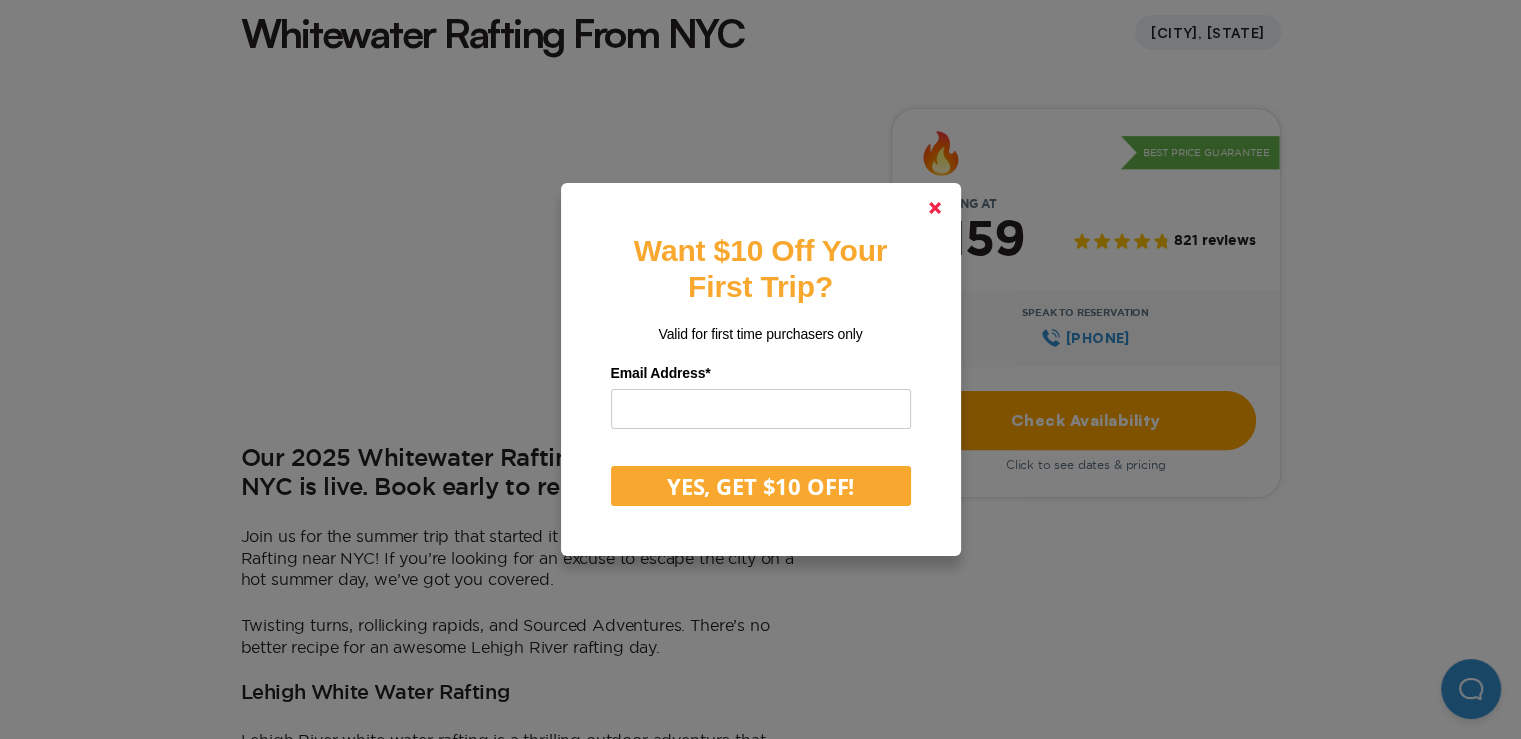 click at bounding box center [935, 208] 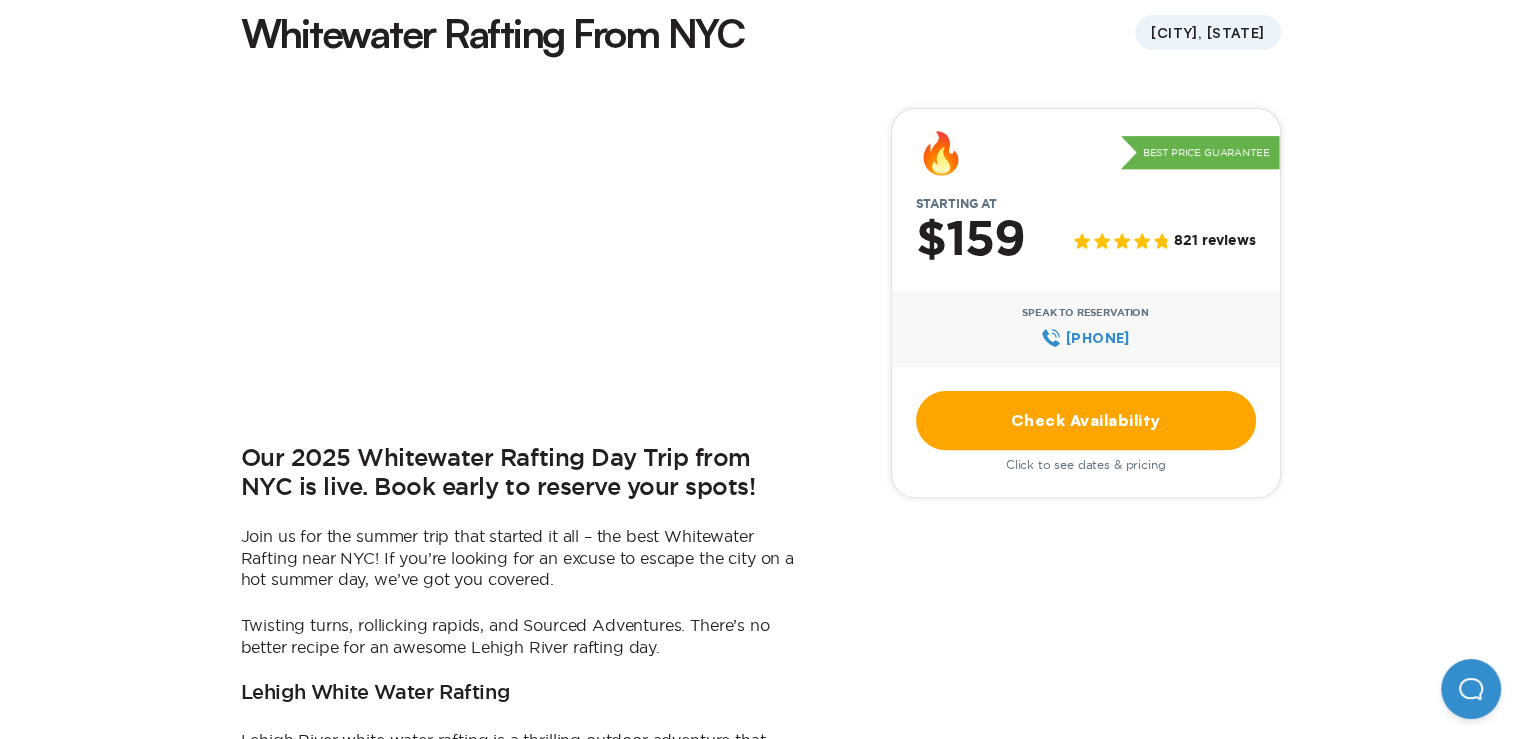 click on "$159" at bounding box center [970, 241] 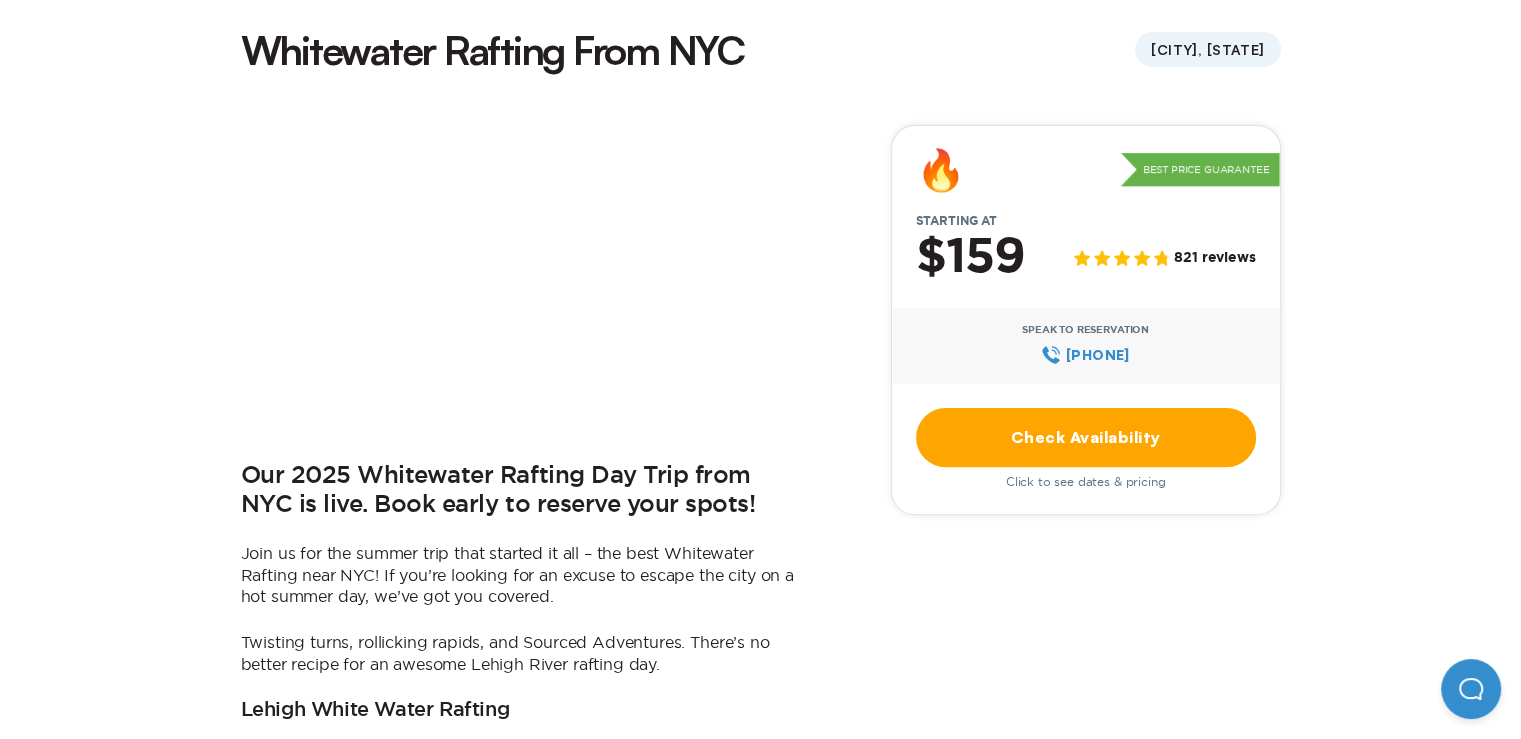scroll, scrollTop: 0, scrollLeft: 0, axis: both 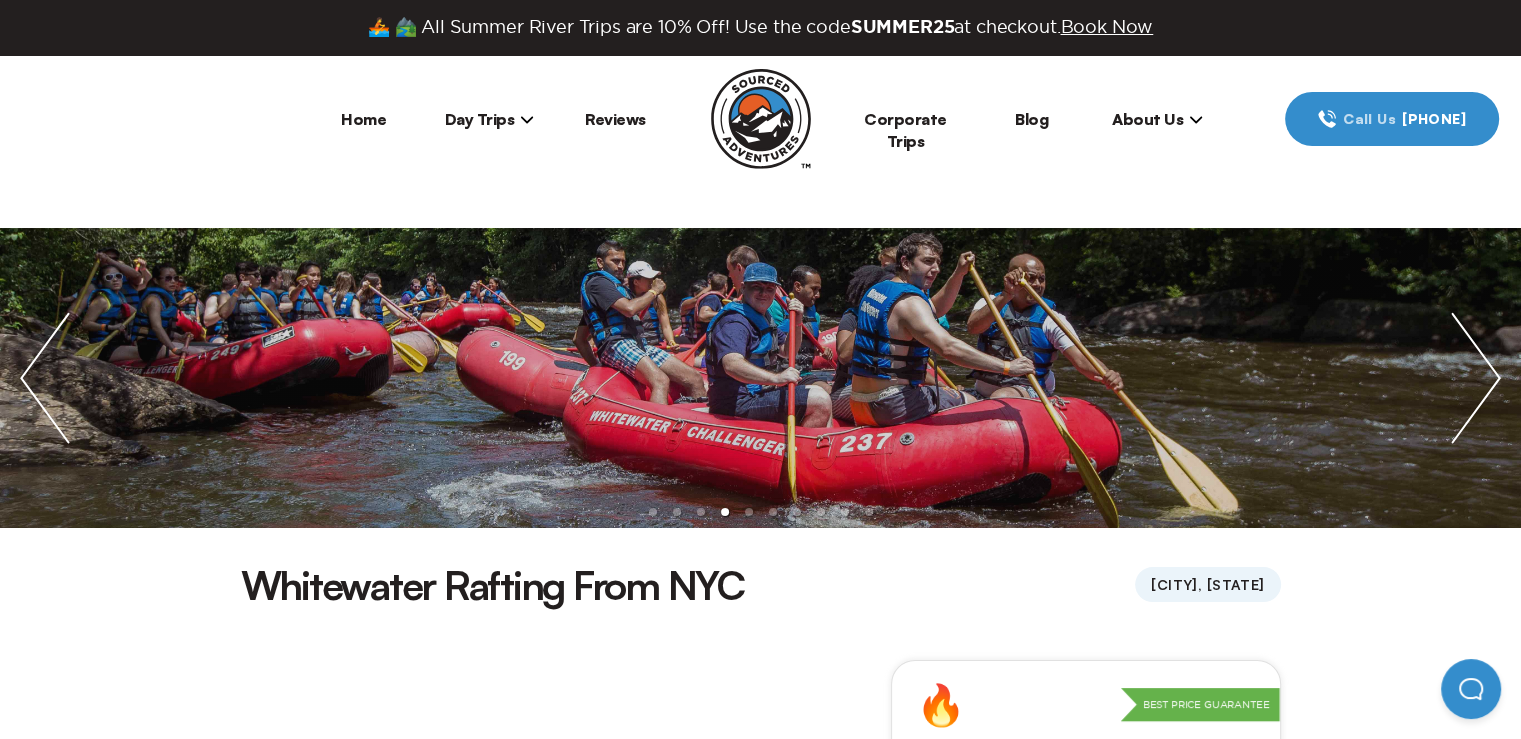 click on "Home" at bounding box center (363, 119) 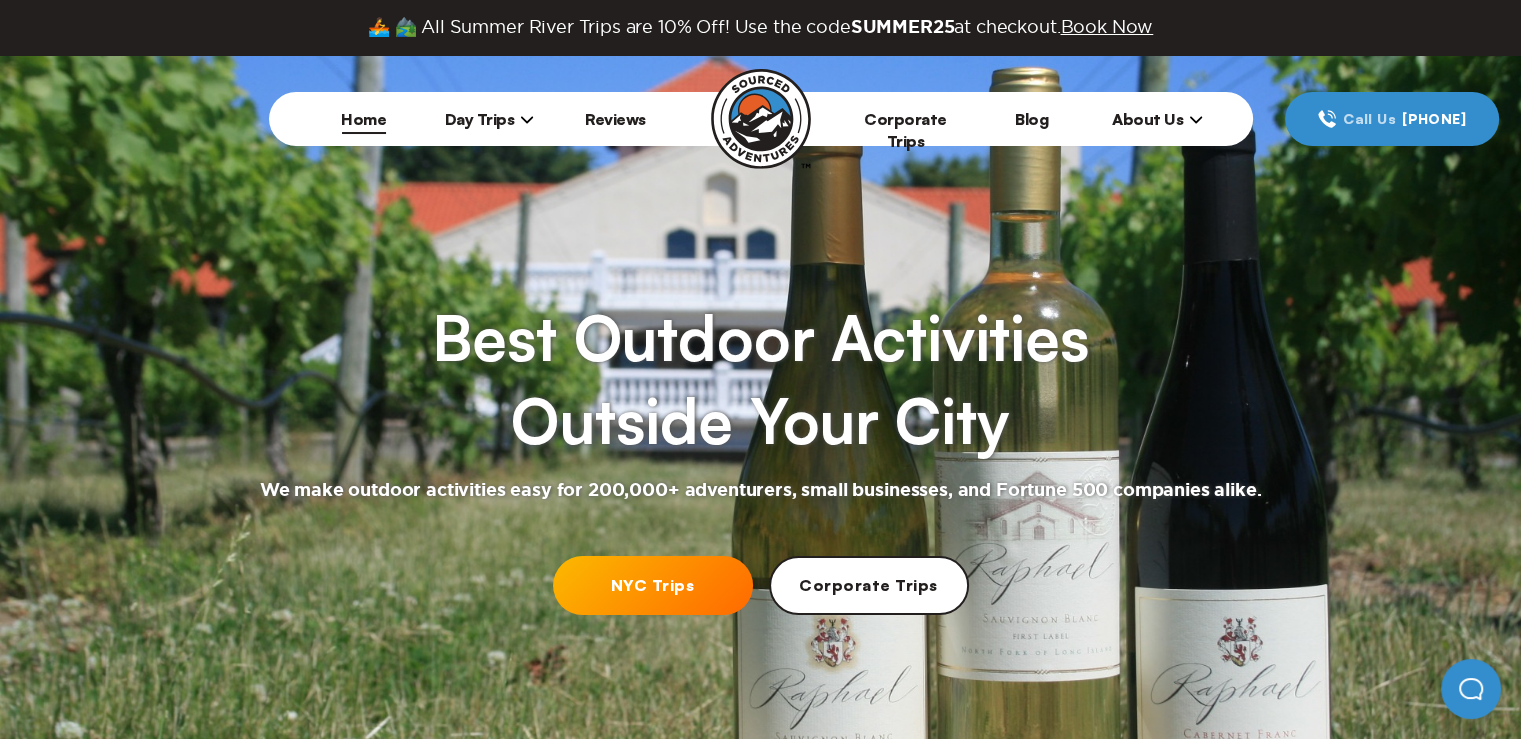 click on "Day Trips" at bounding box center (490, 119) 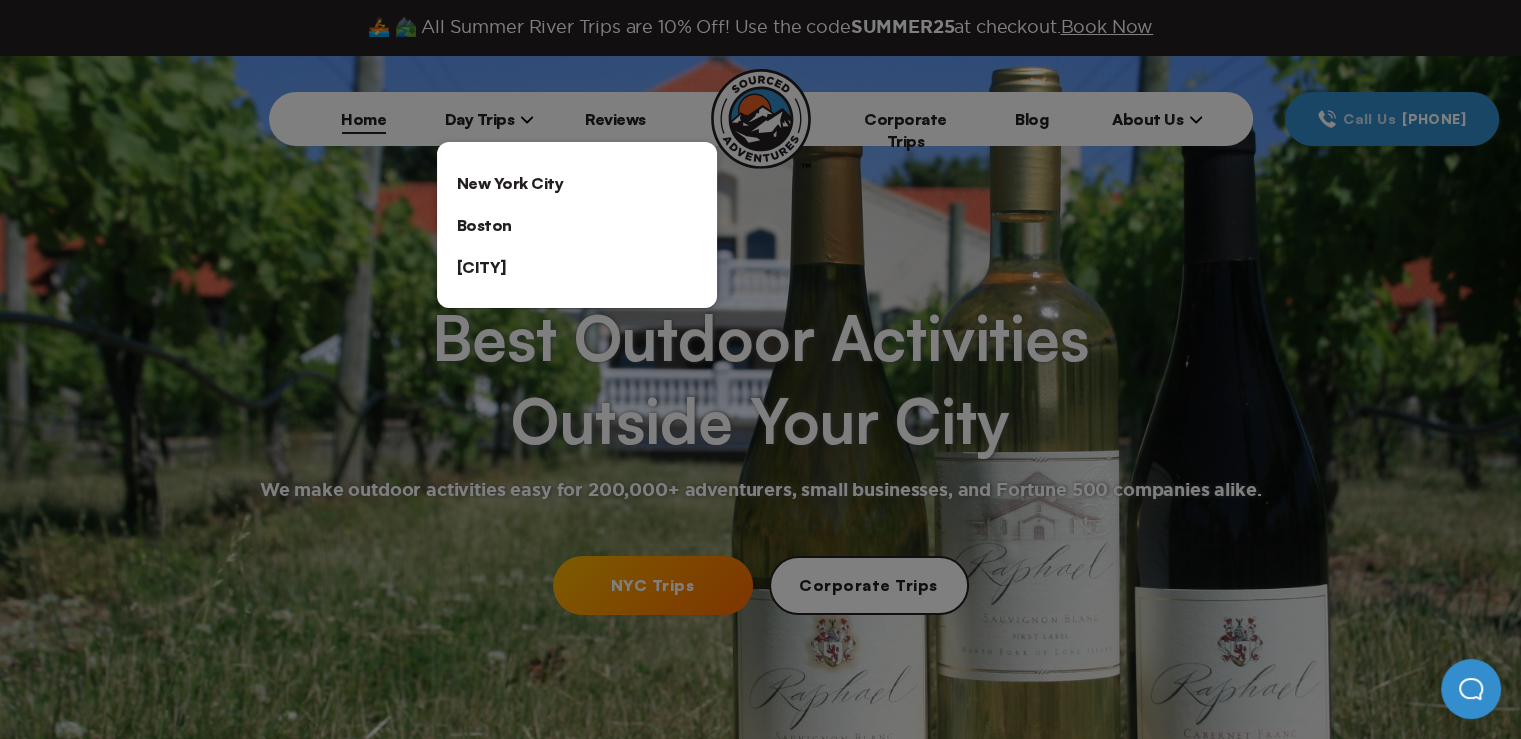 click on "New York City" at bounding box center [577, 183] 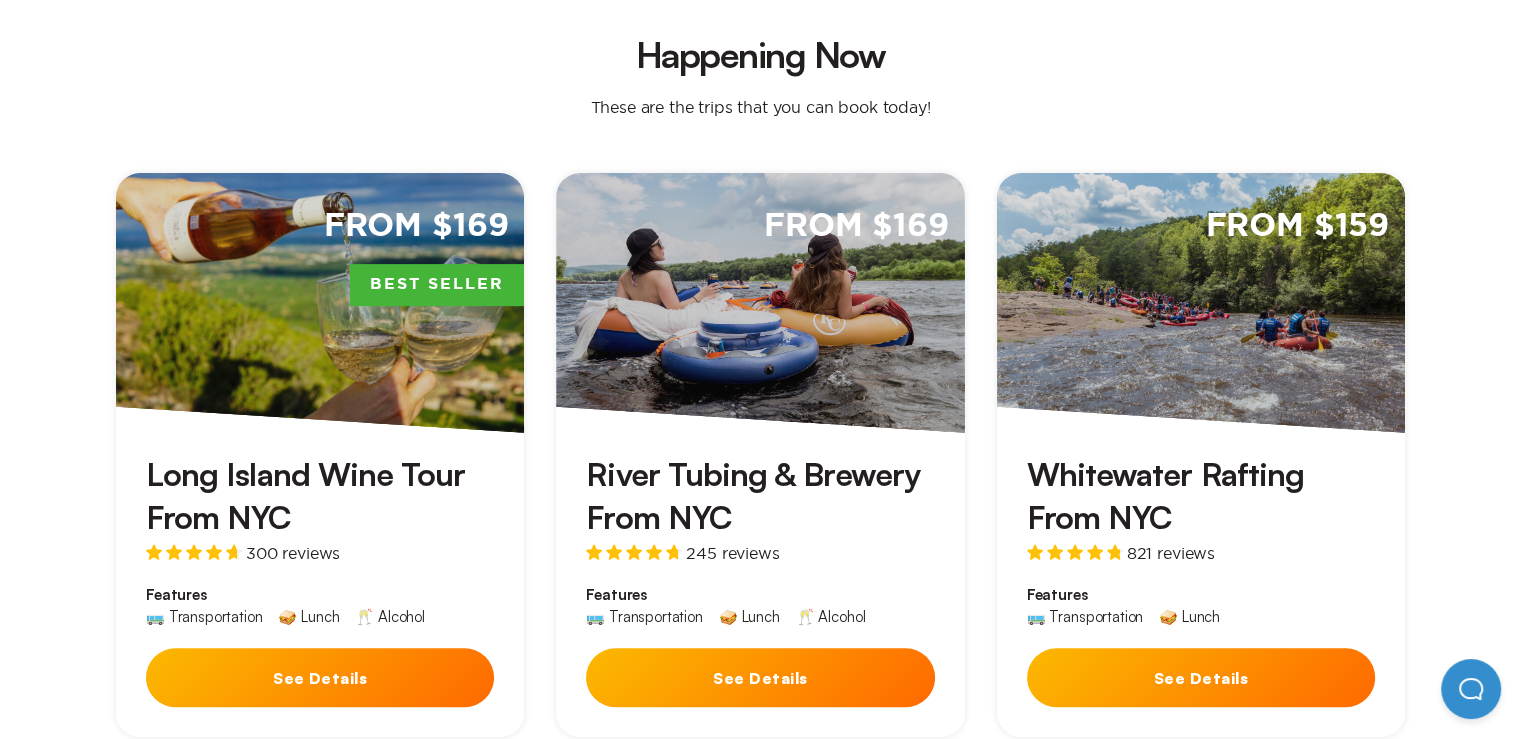 scroll, scrollTop: 544, scrollLeft: 0, axis: vertical 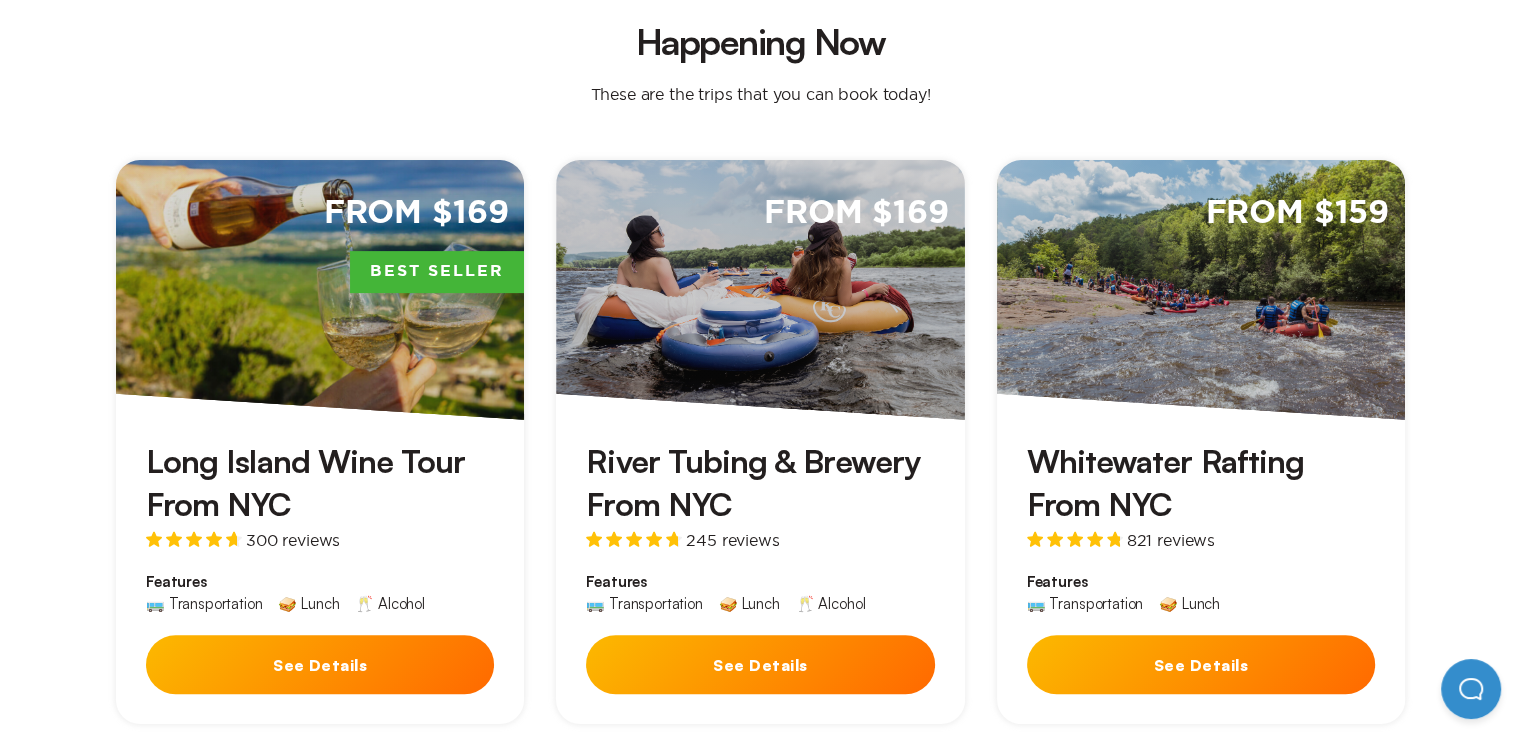 click on "See Details" at bounding box center (1201, 664) 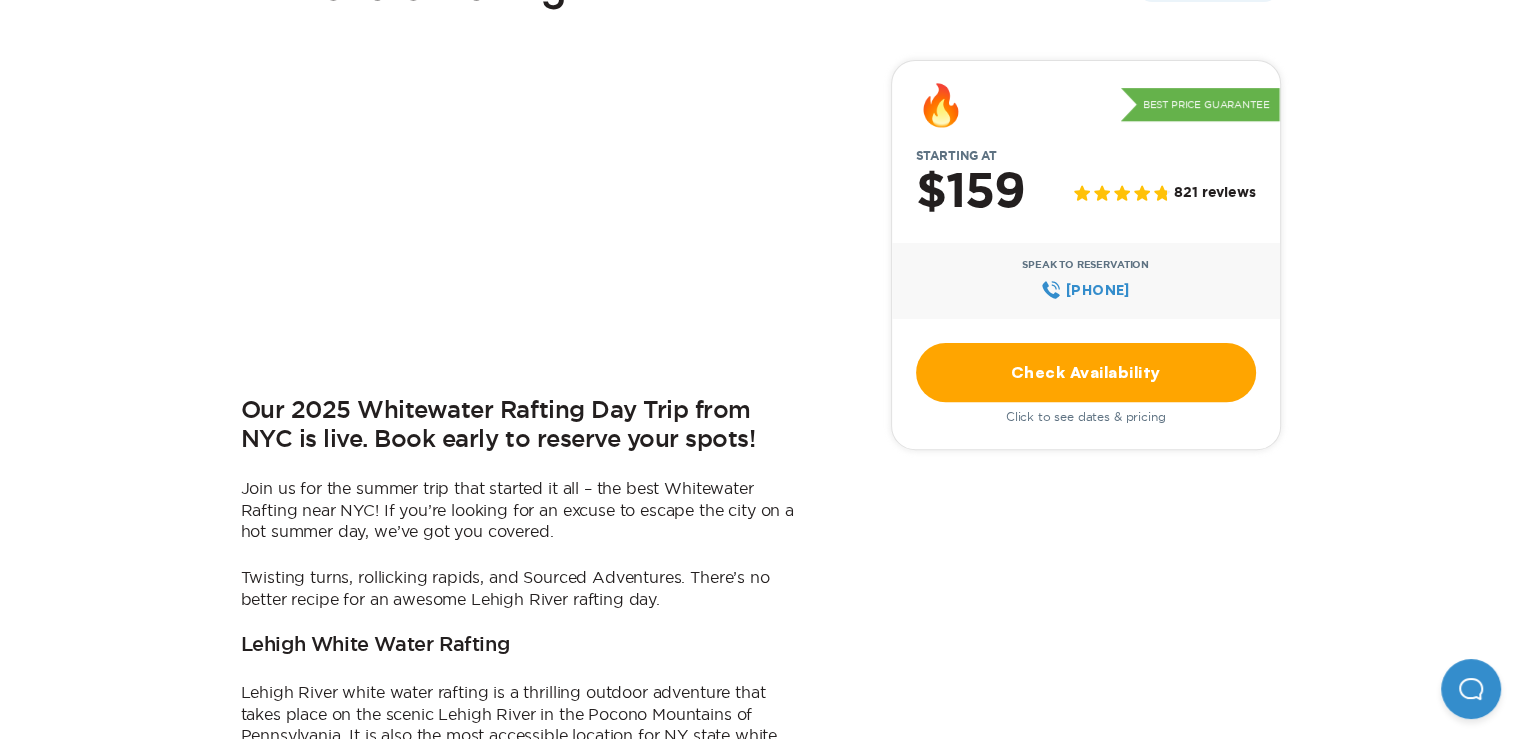 scroll, scrollTop: 600, scrollLeft: 0, axis: vertical 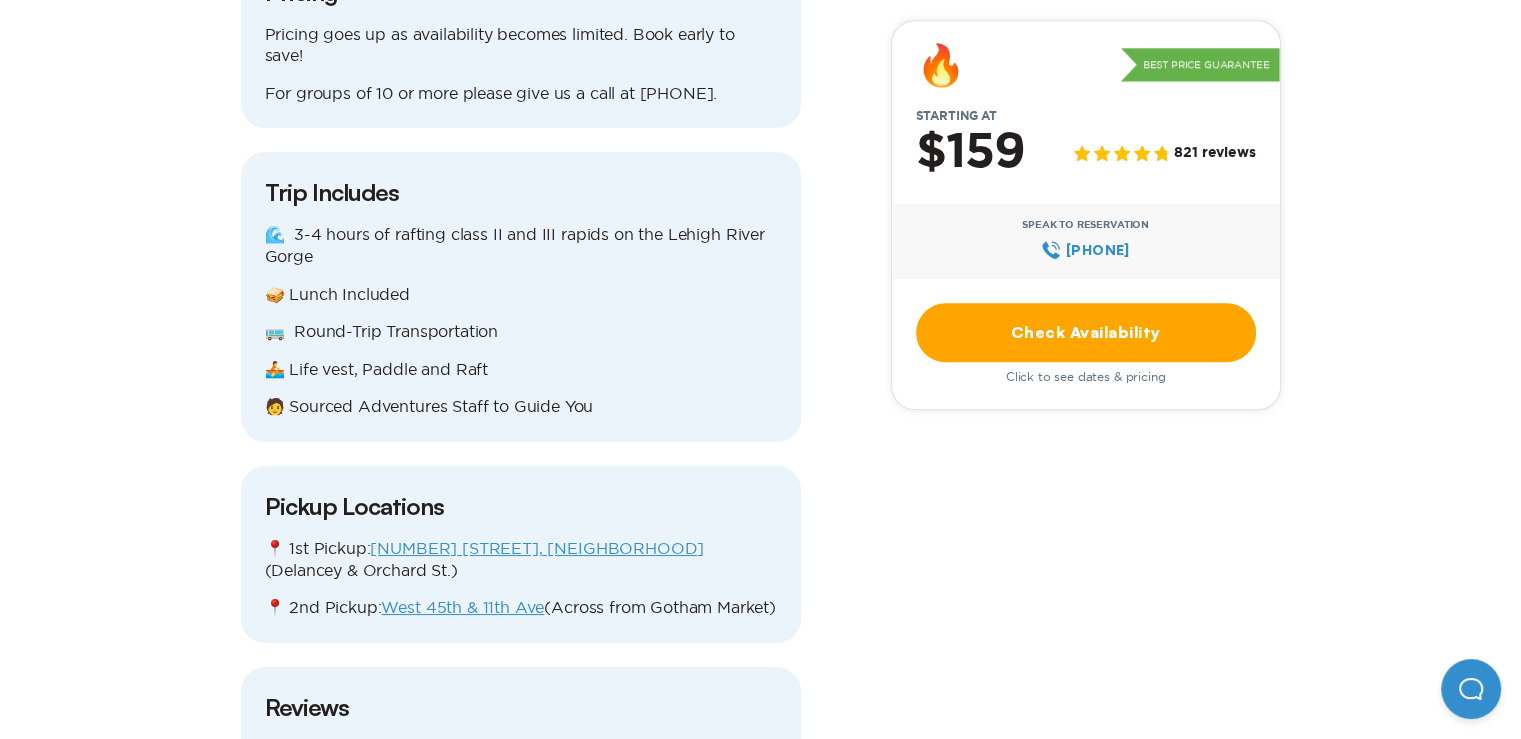 click on "🌊  3-4 hours of rafting class II and III rapids on the Lehigh River Gorge" at bounding box center [521, 45] 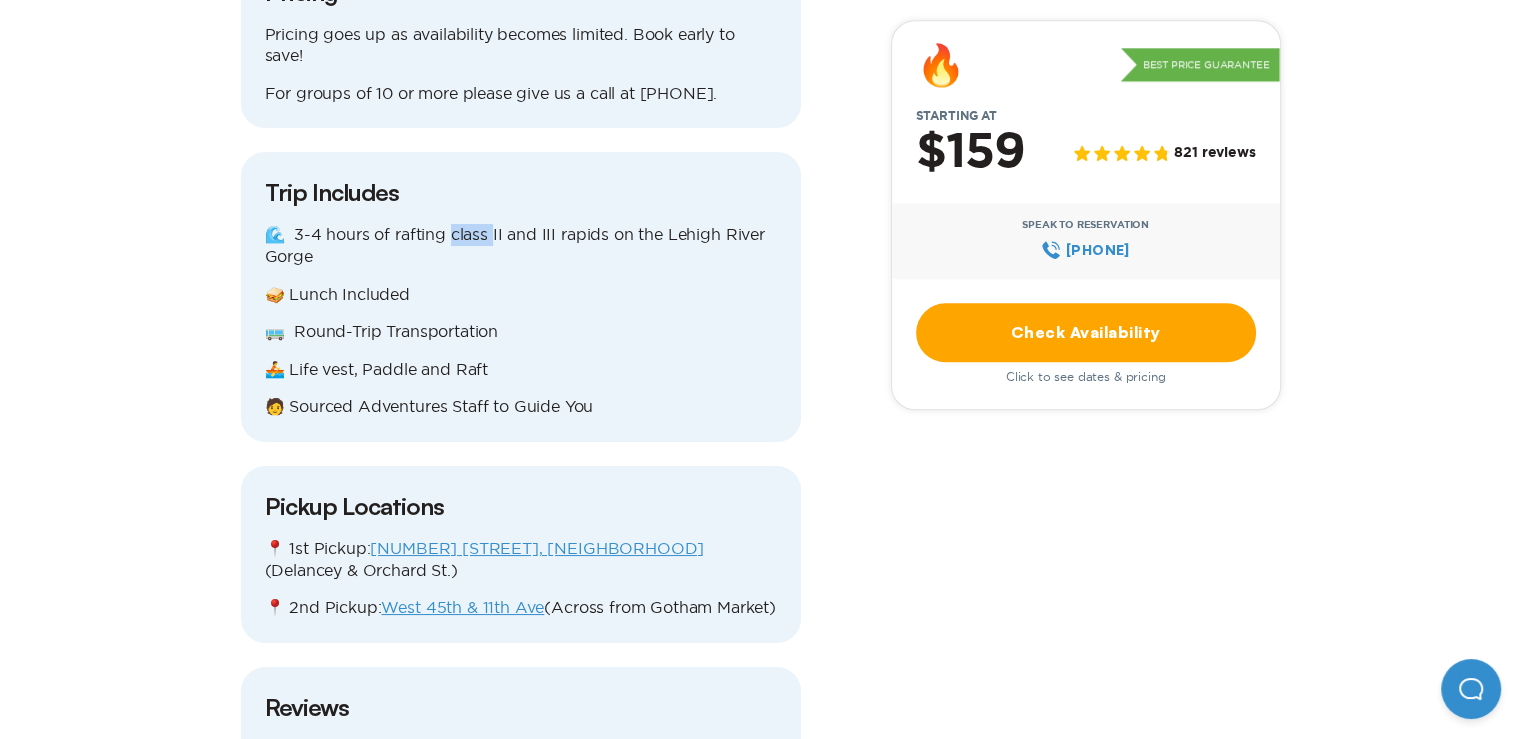 click on "🌊  3-4 hours of rafting class II and III rapids on the Lehigh River Gorge" at bounding box center (521, 45) 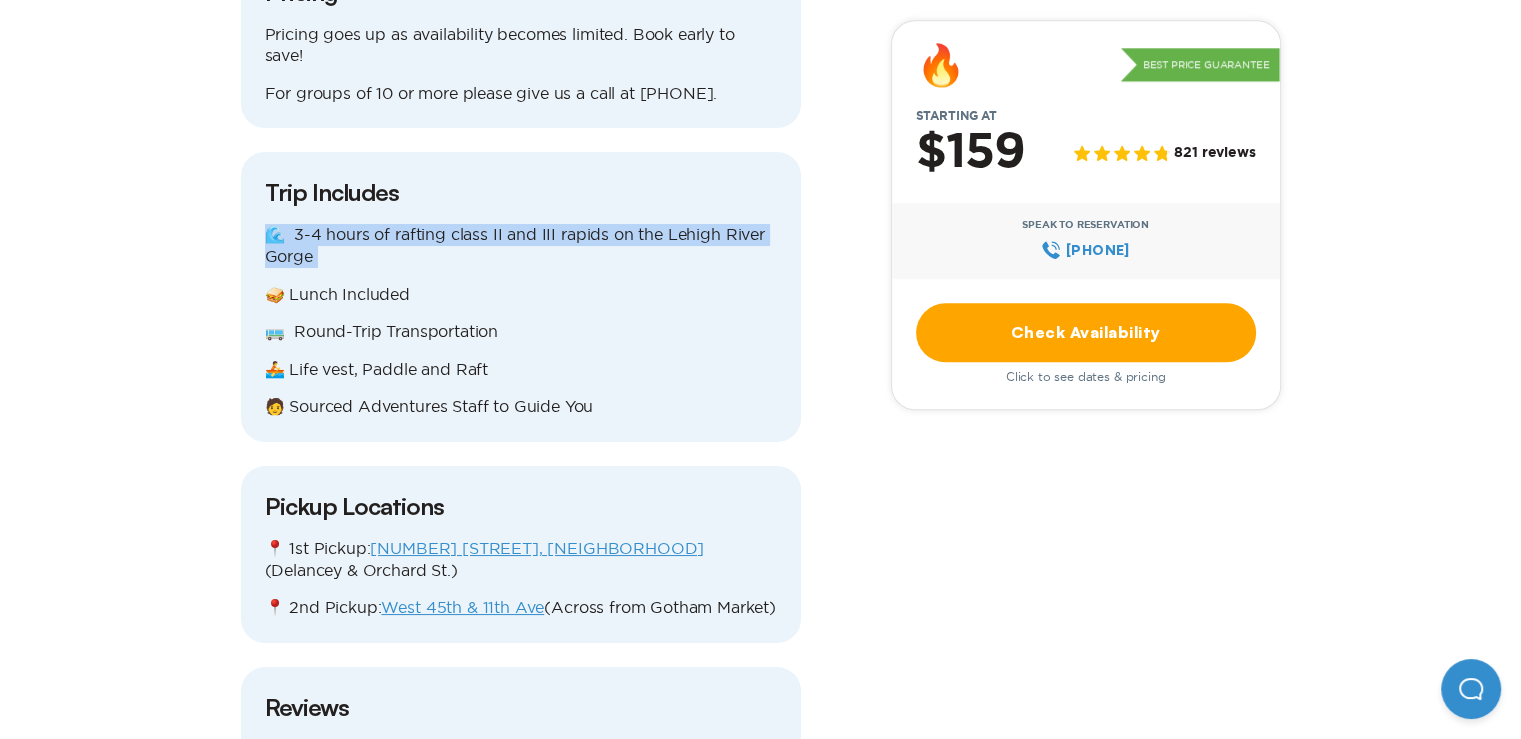 click on "🌊  3-4 hours of rafting class II and III rapids on the Lehigh River Gorge" at bounding box center [521, 45] 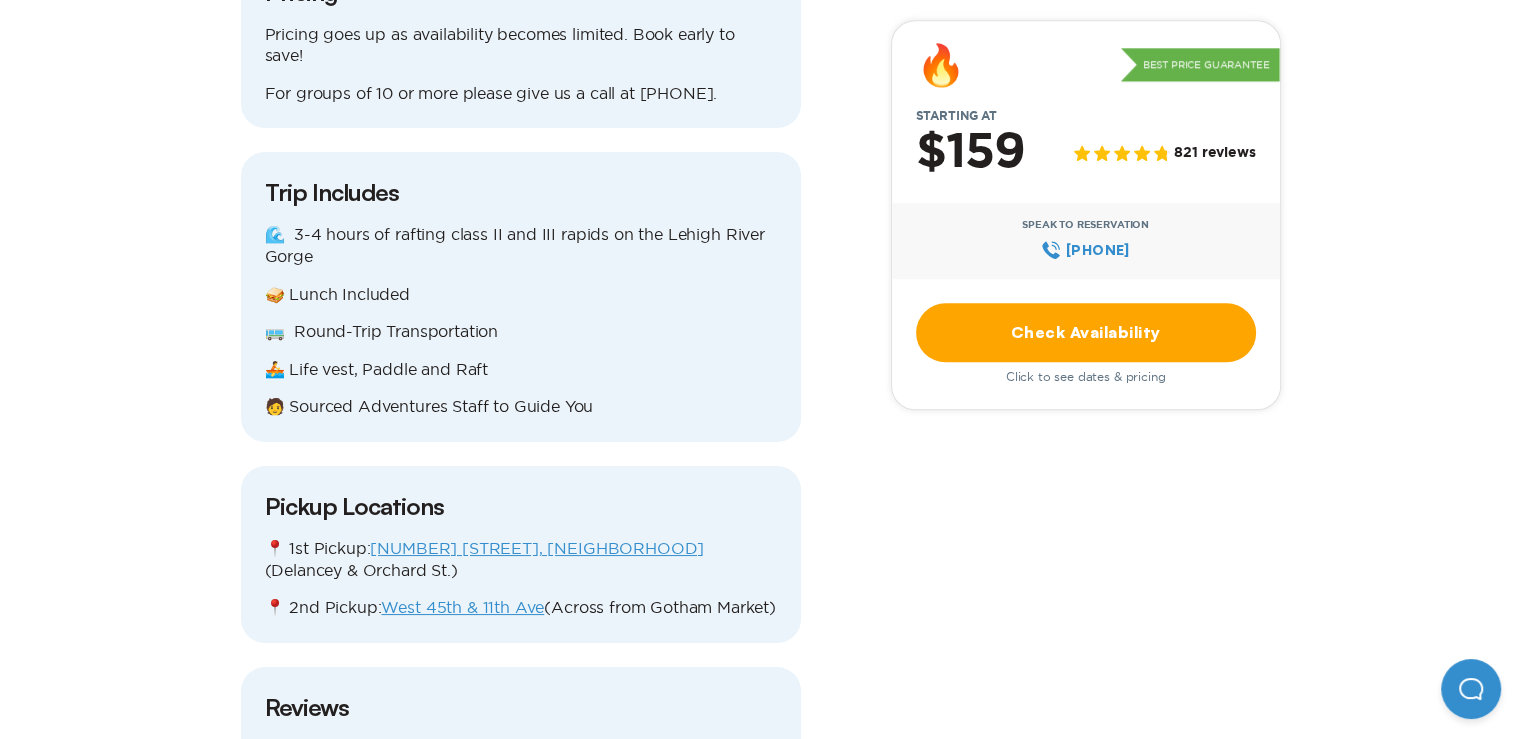 drag, startPoint x: 498, startPoint y: 286, endPoint x: 687, endPoint y: 427, distance: 235.80077 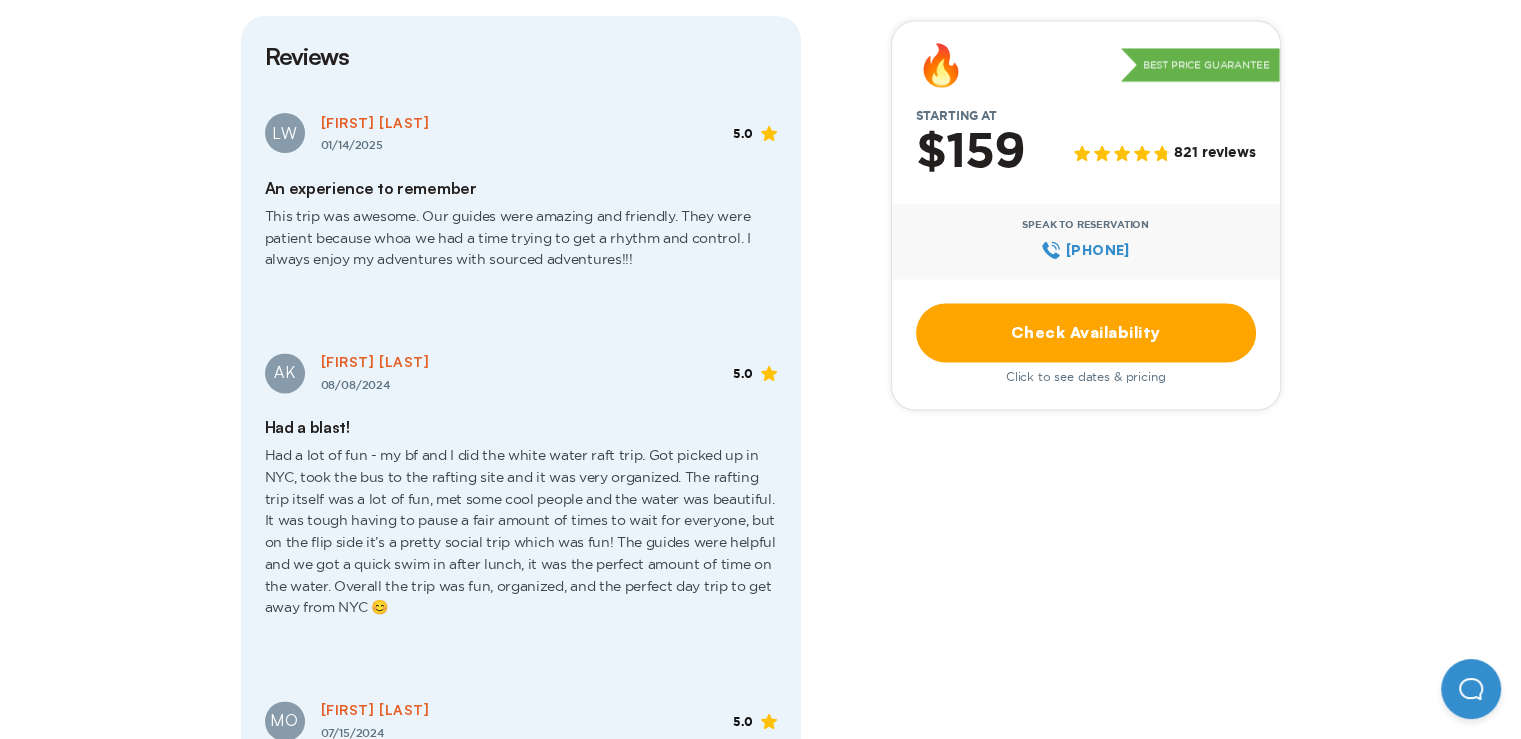 scroll, scrollTop: 2991, scrollLeft: 0, axis: vertical 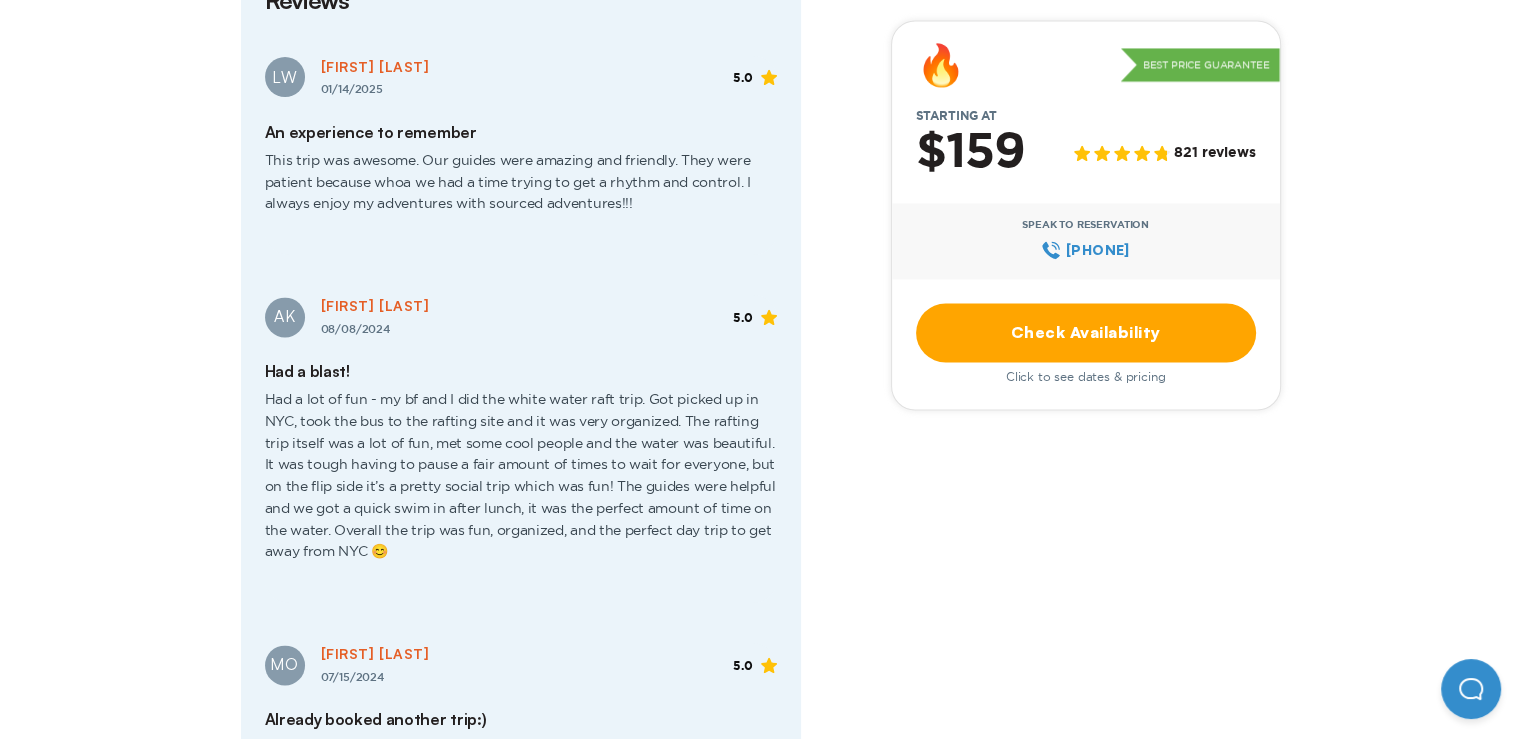 click on "Check Availability" at bounding box center (1086, 332) 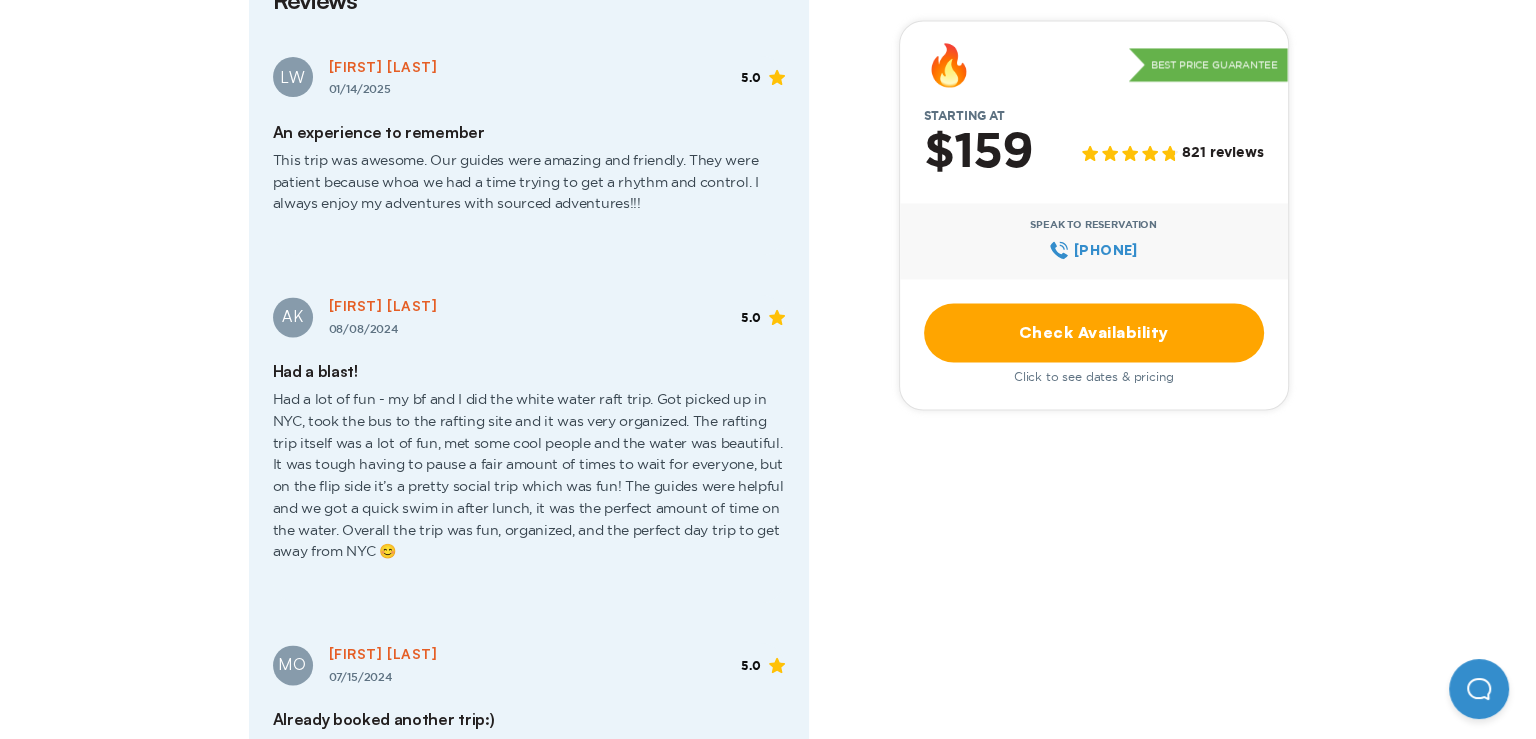 scroll, scrollTop: 0, scrollLeft: 0, axis: both 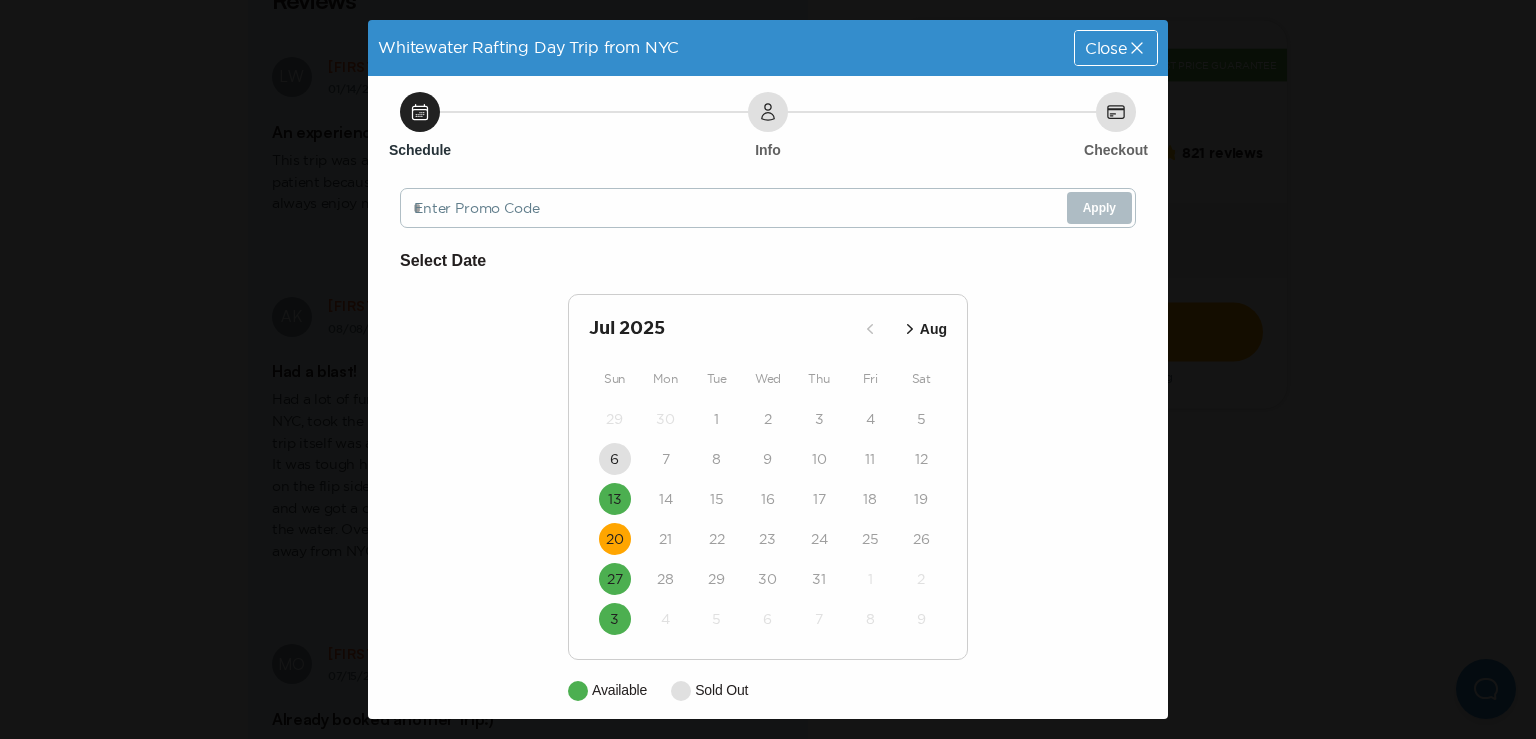 click on "20" at bounding box center [615, 499] 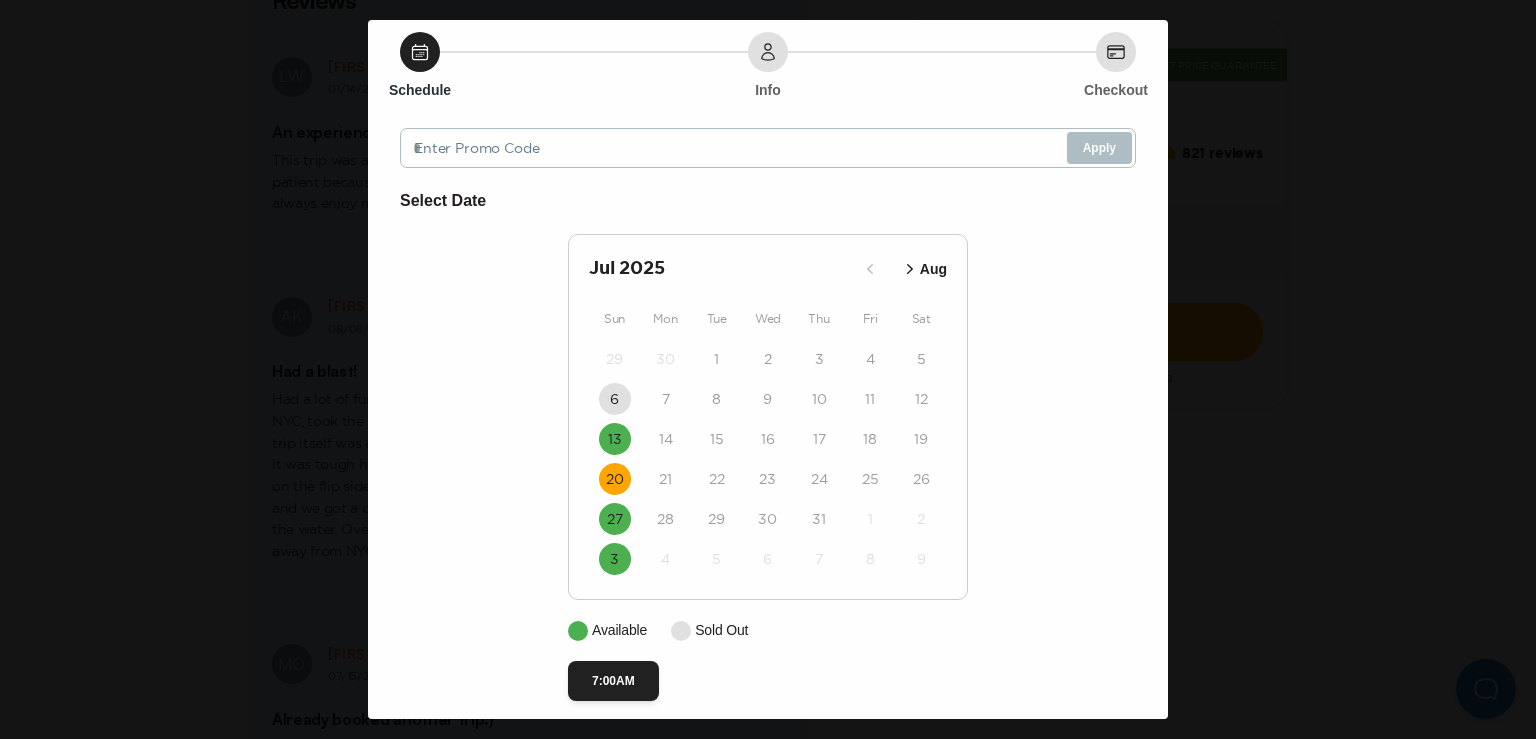 scroll, scrollTop: 77, scrollLeft: 0, axis: vertical 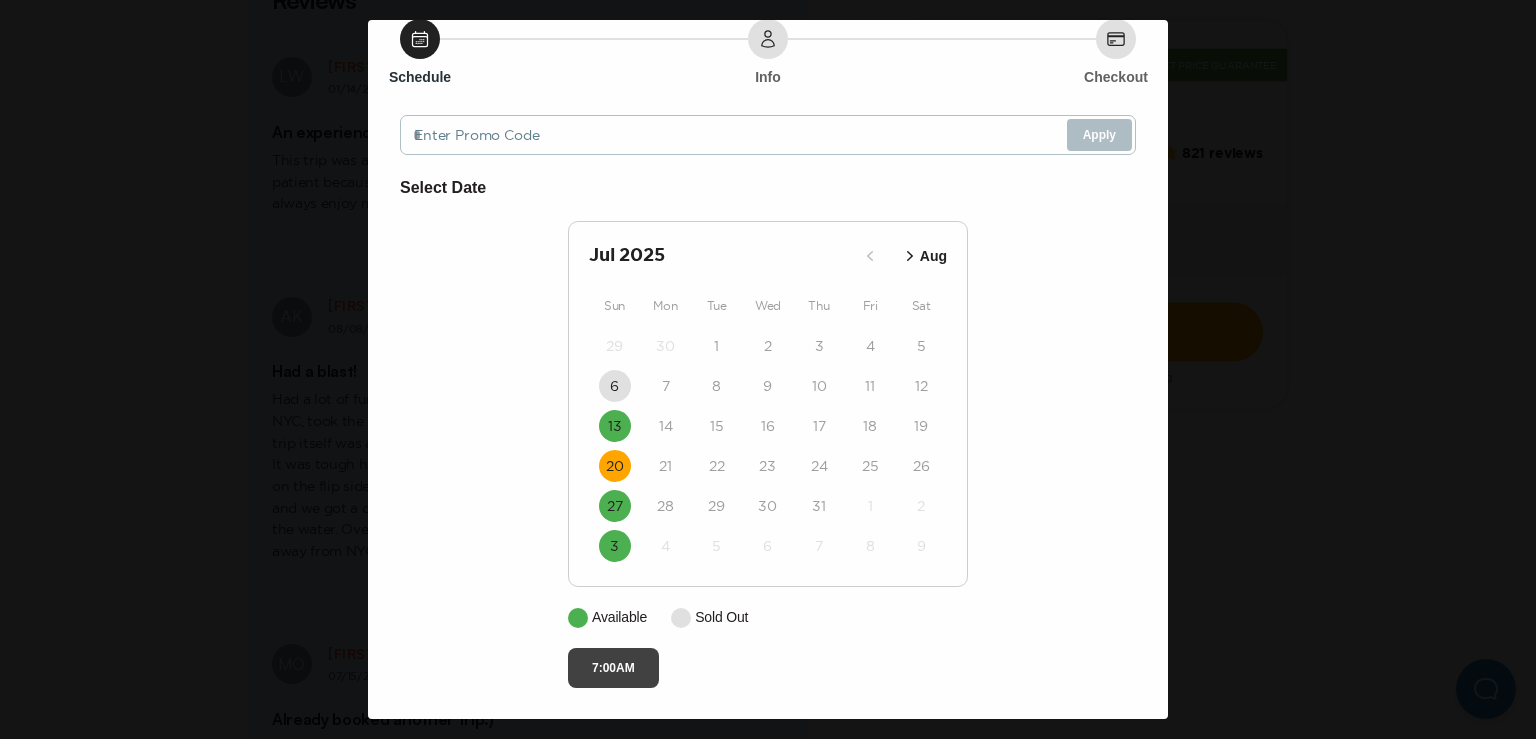 click on "7:00AM" at bounding box center (613, 668) 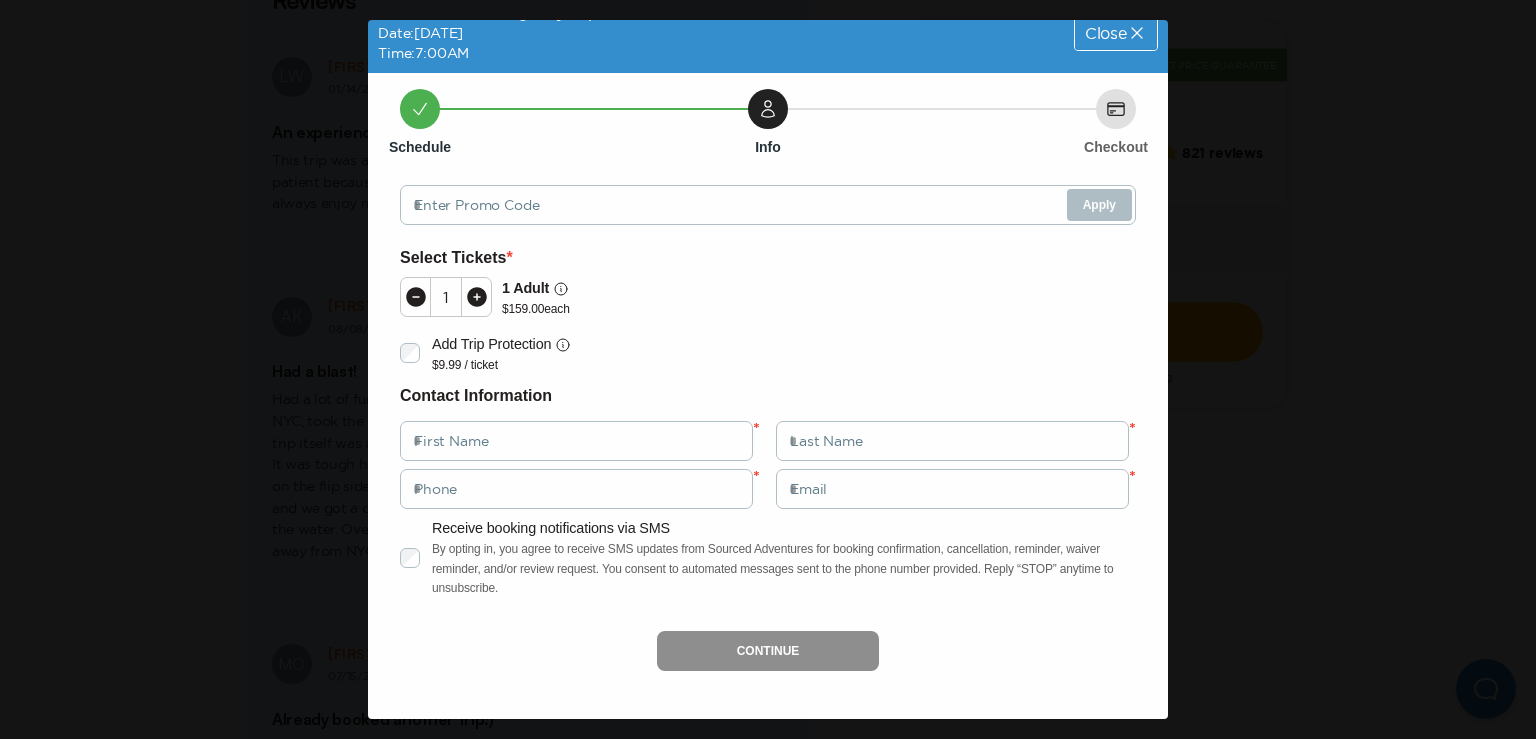 scroll, scrollTop: 26, scrollLeft: 0, axis: vertical 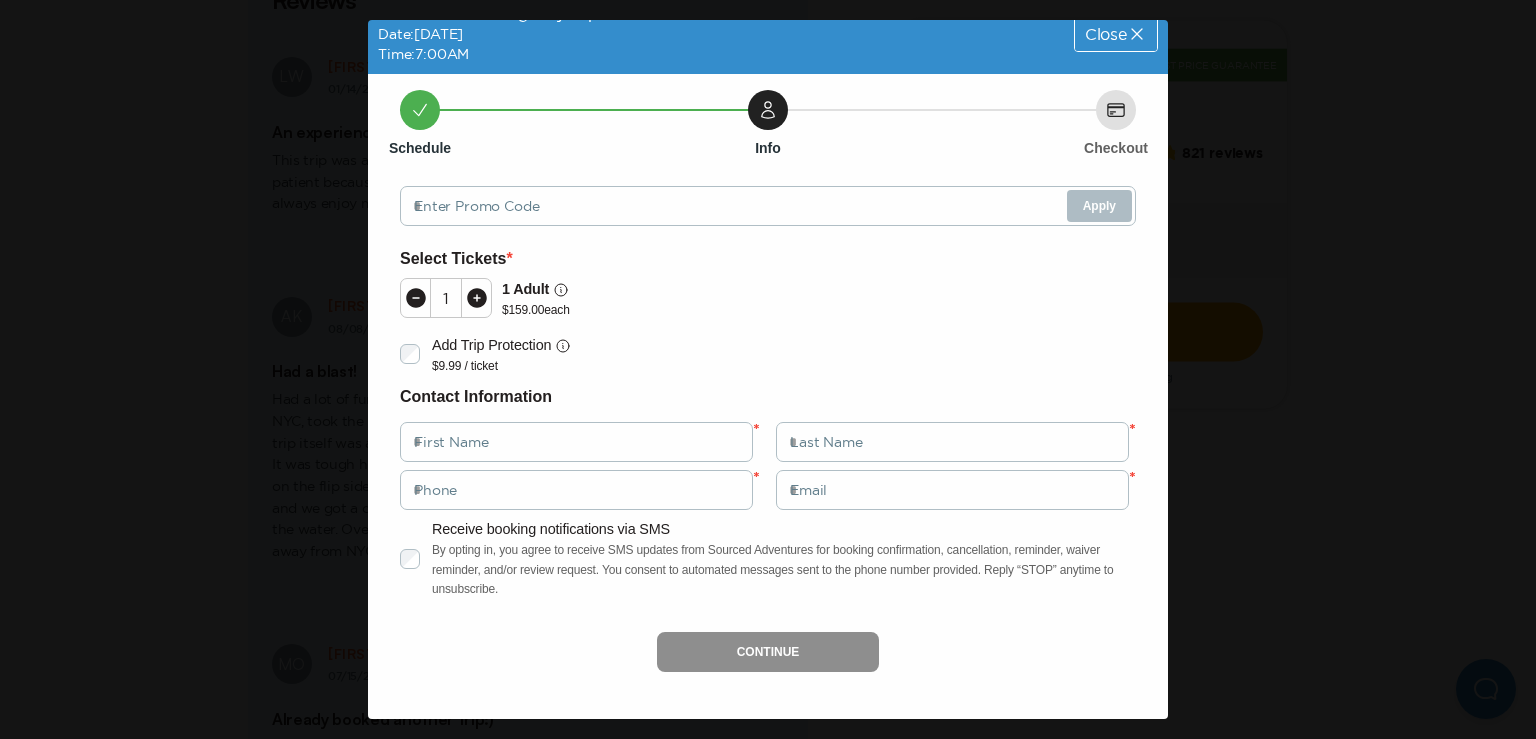 click at bounding box center [477, 298] 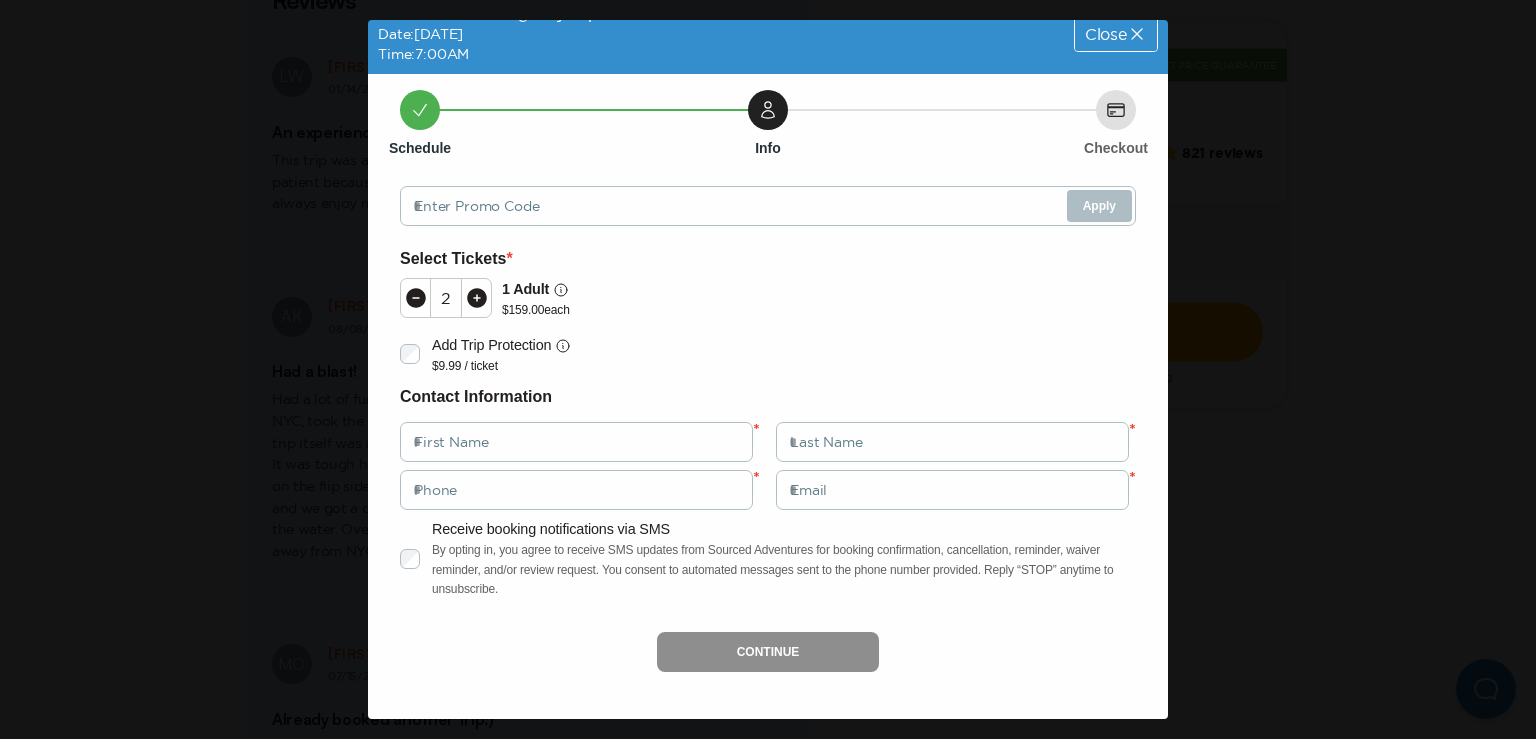 click at bounding box center (477, 298) 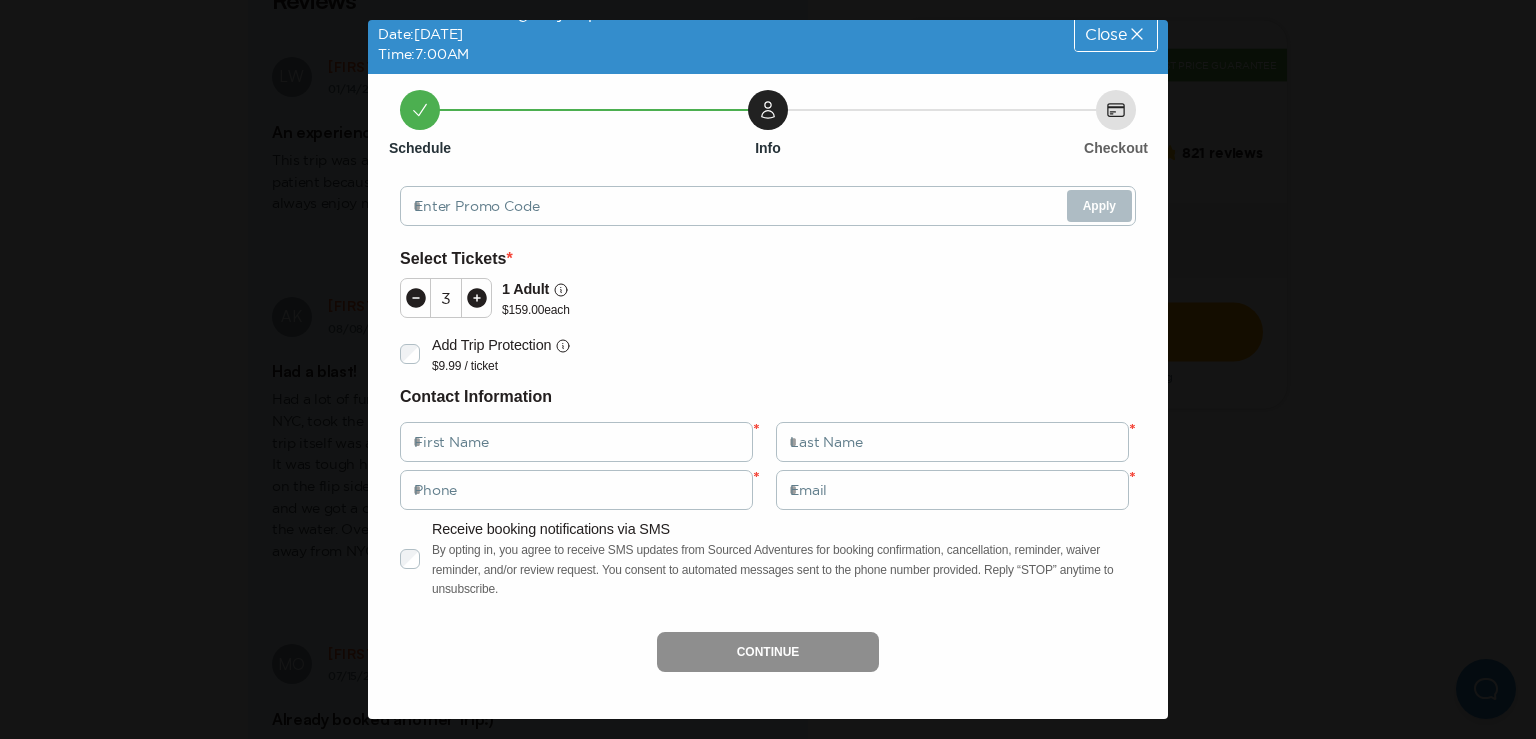 click at bounding box center [477, 298] 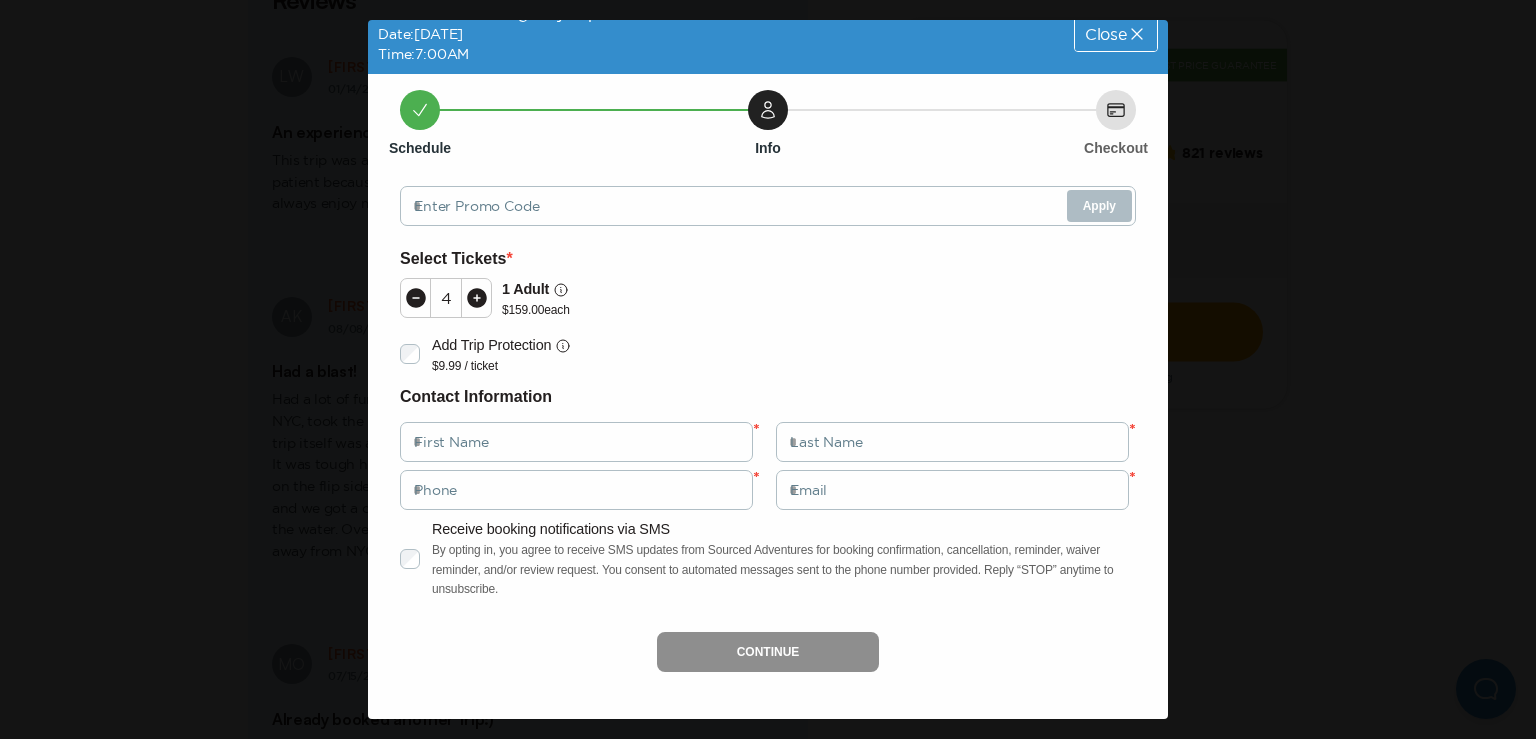 click at bounding box center (477, 298) 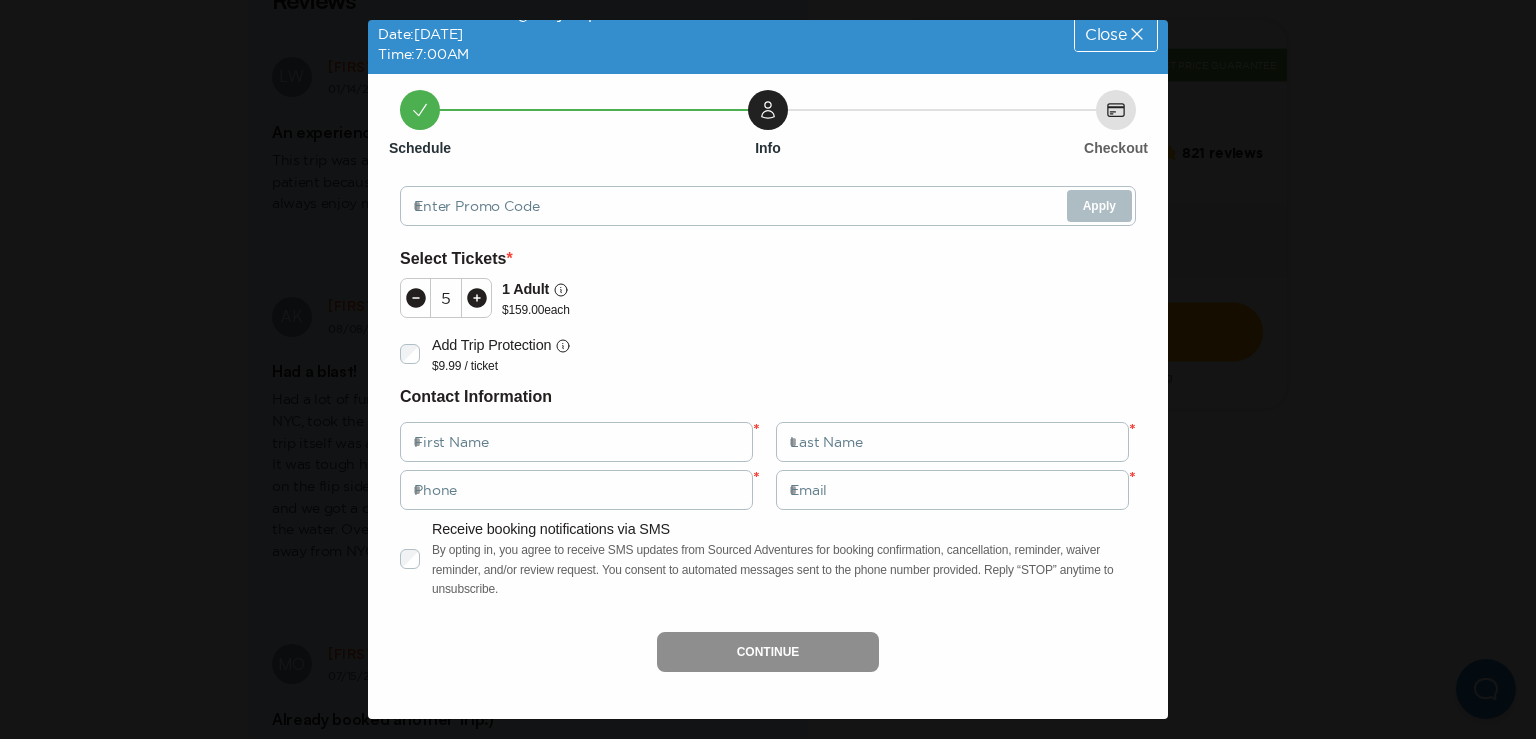 click at bounding box center [477, 298] 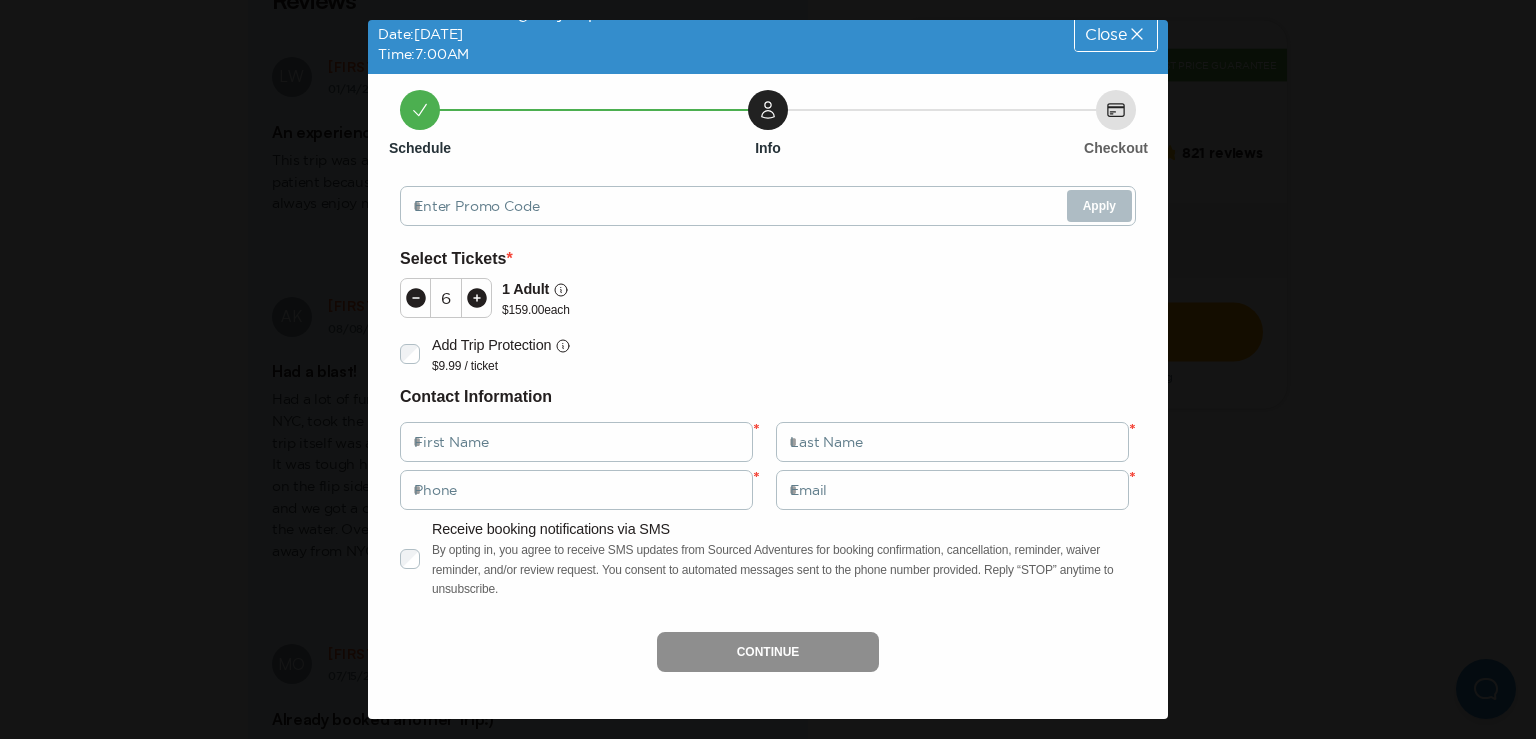 click at bounding box center [477, 298] 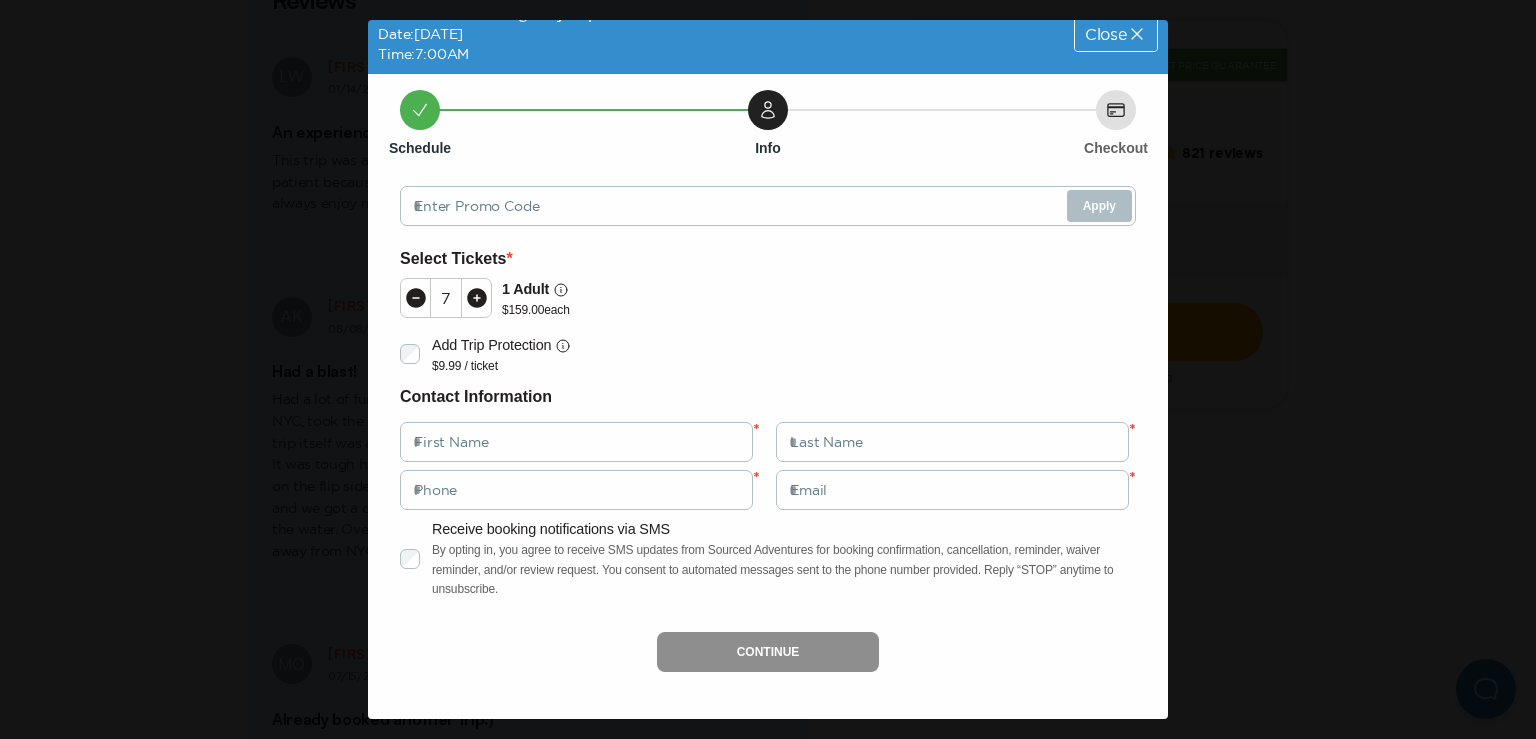 click at bounding box center (477, 298) 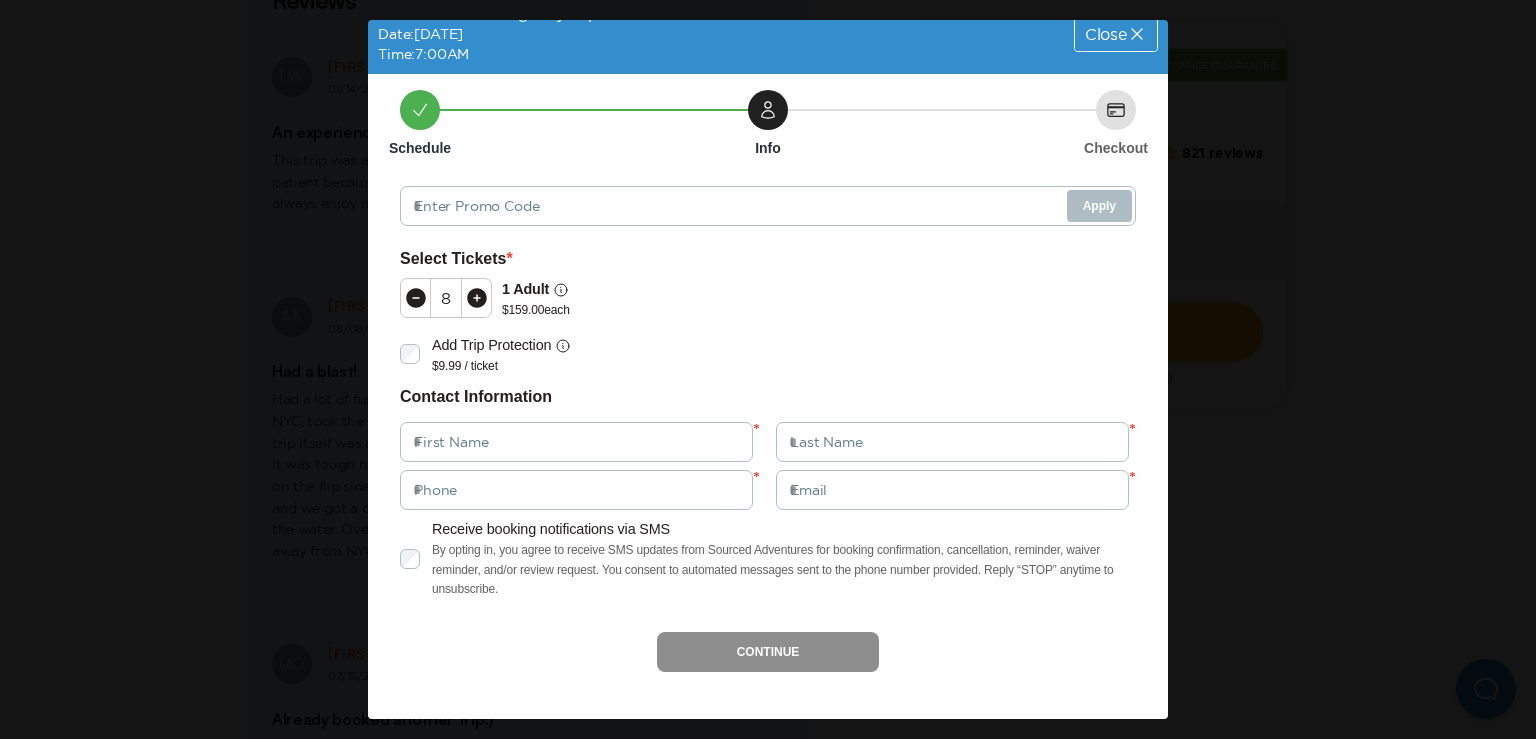 click at bounding box center (477, 298) 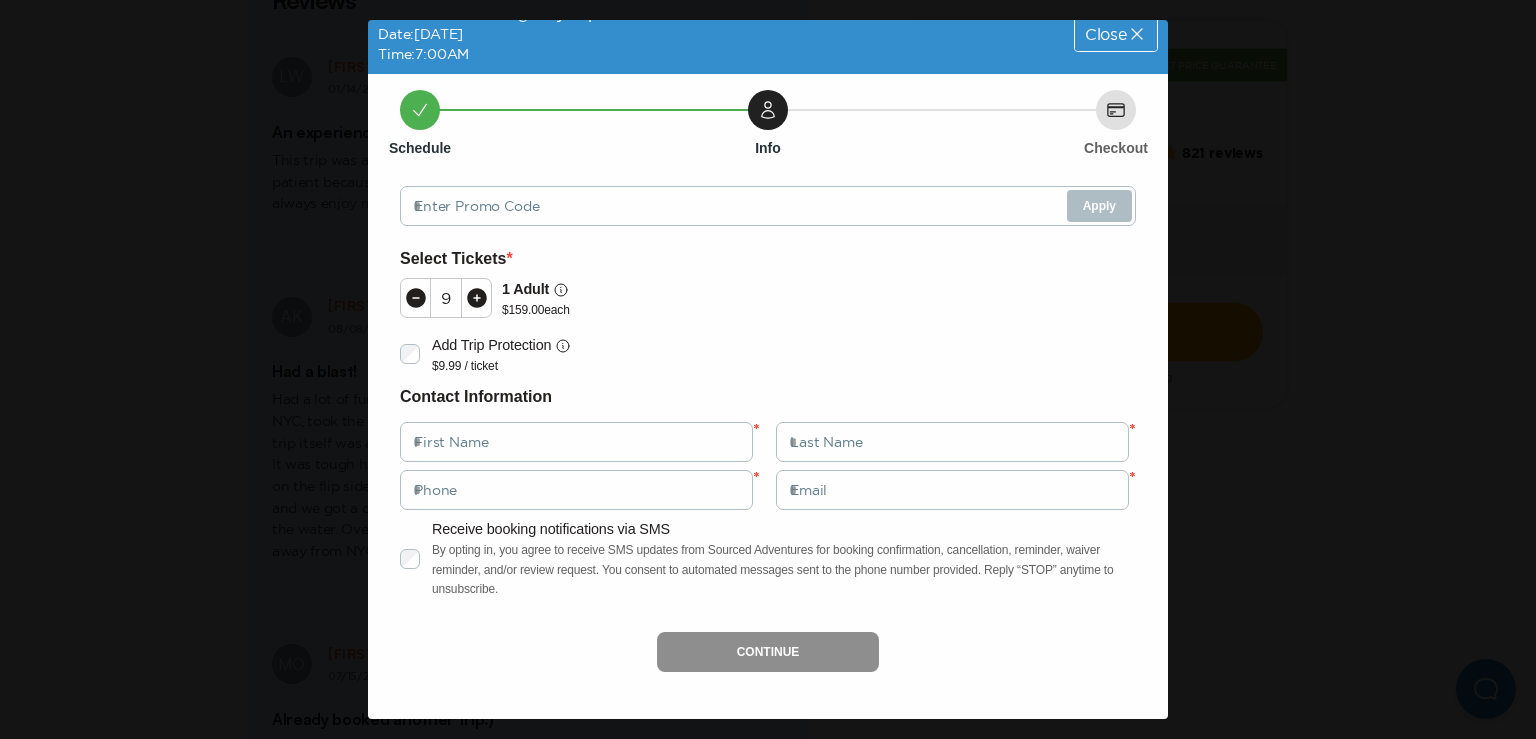 click at bounding box center [477, 298] 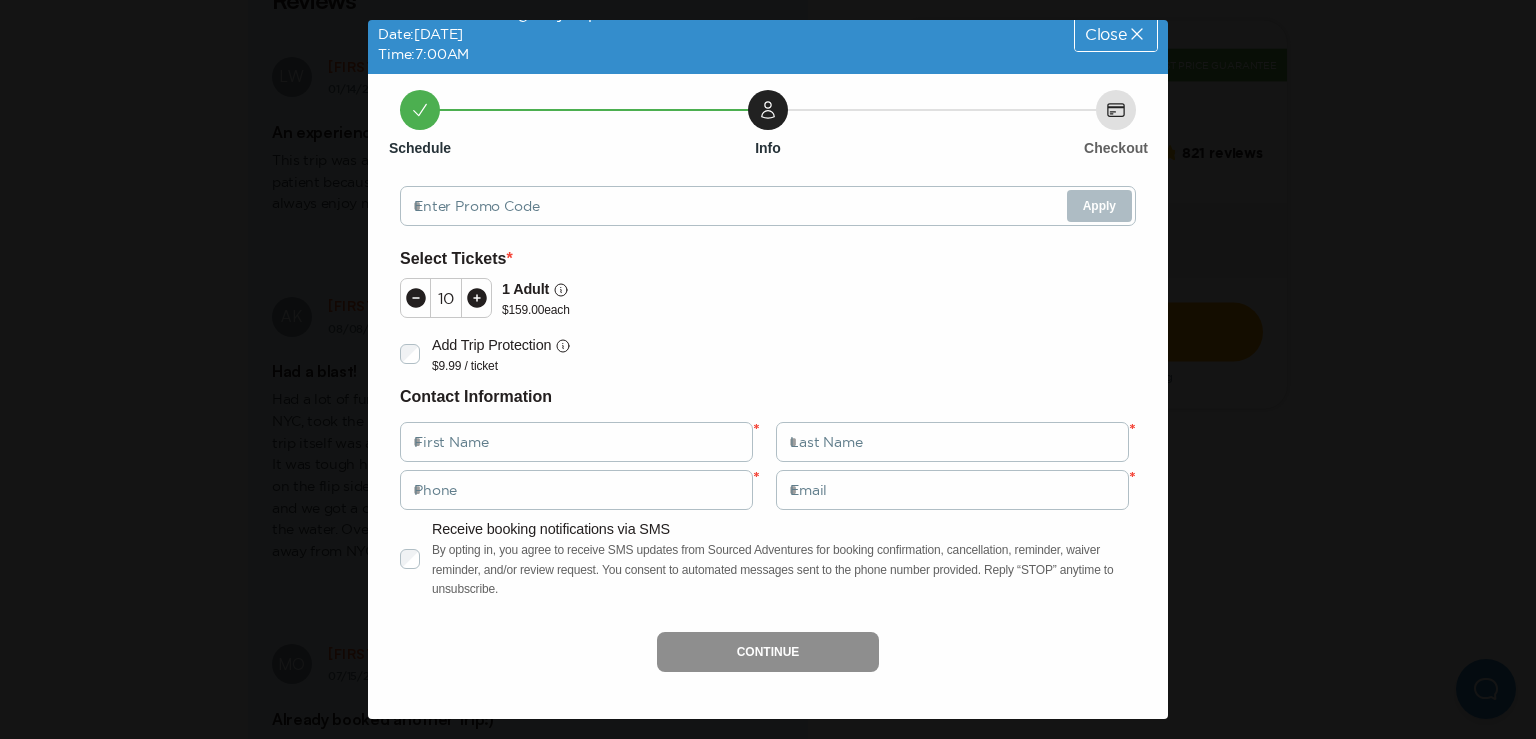 click at bounding box center [416, 298] 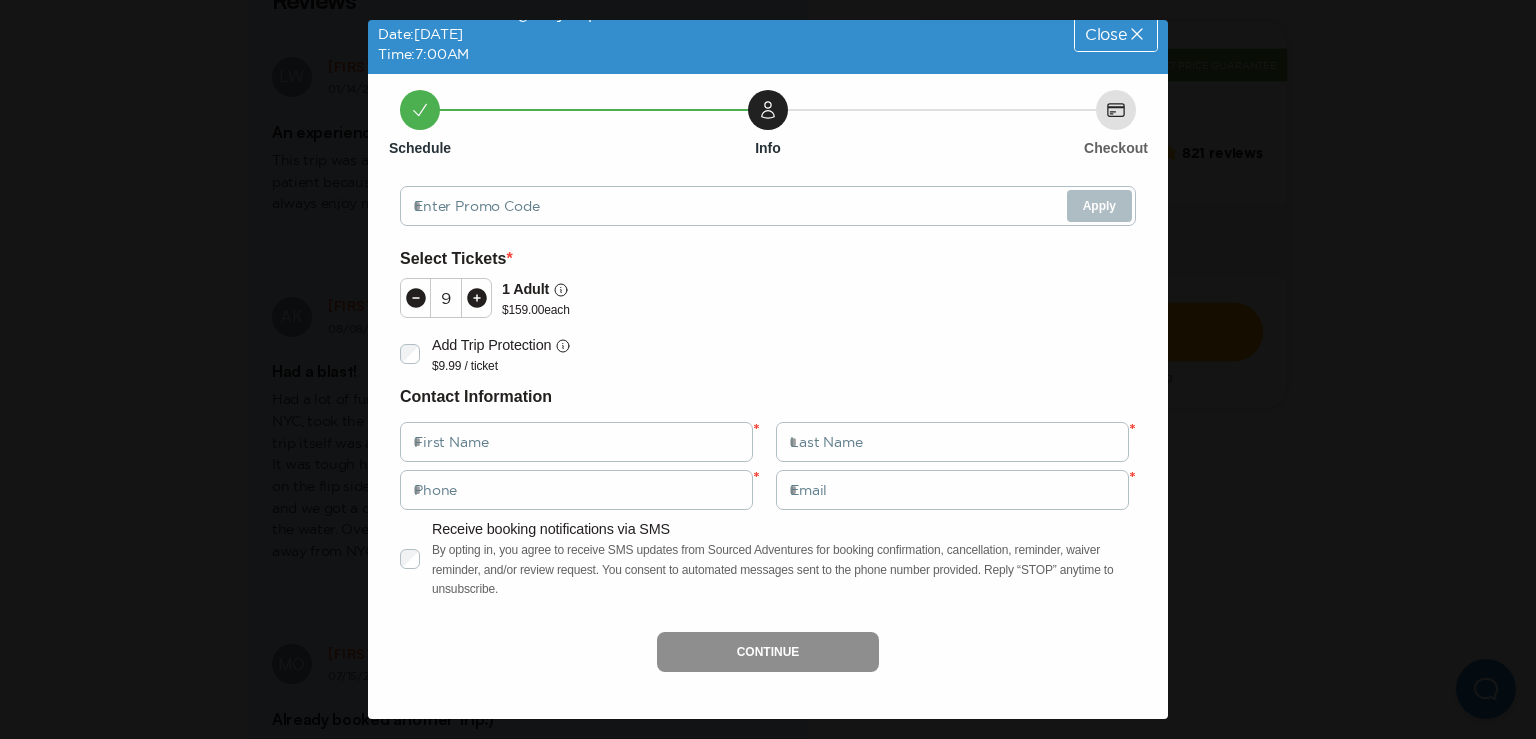 click at bounding box center [416, 298] 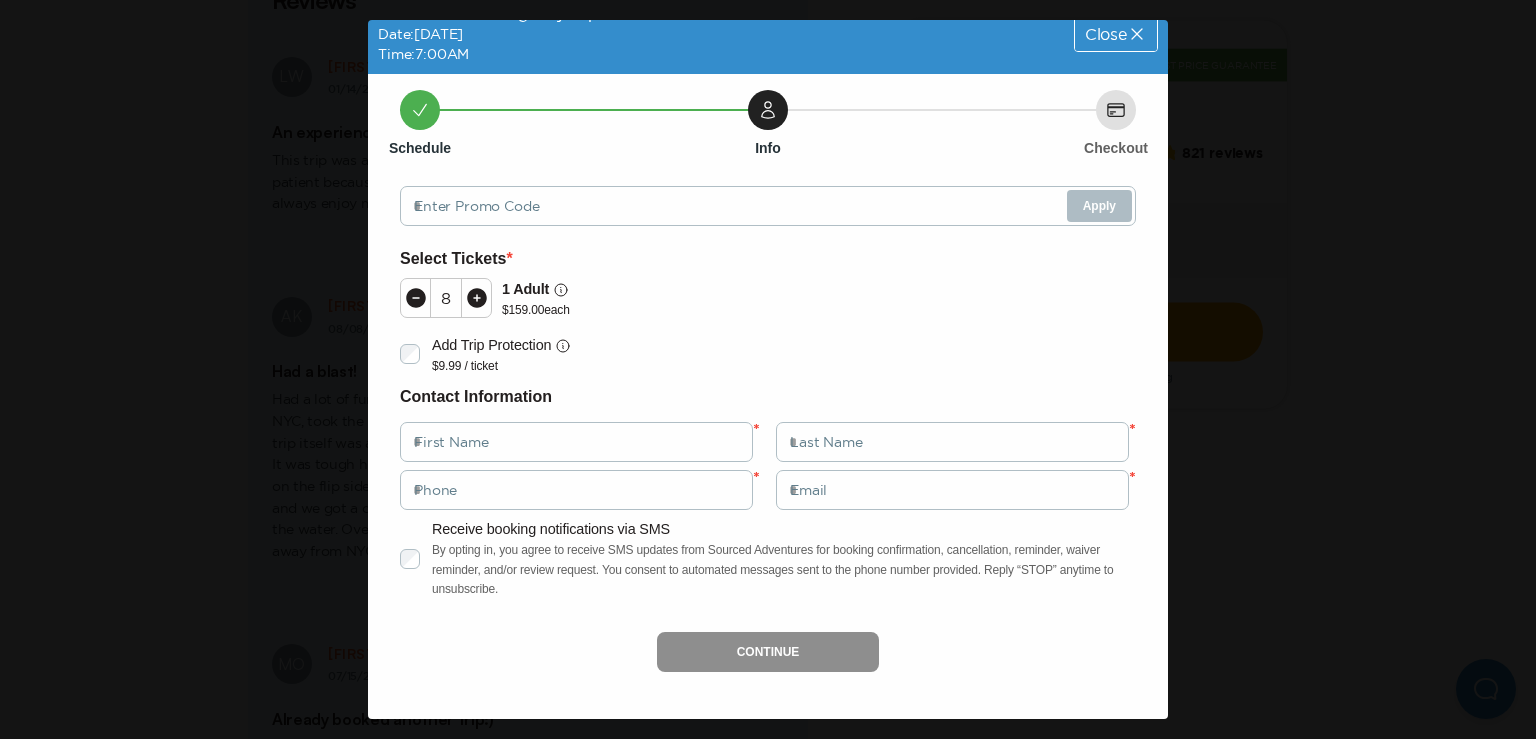 click at bounding box center (416, 298) 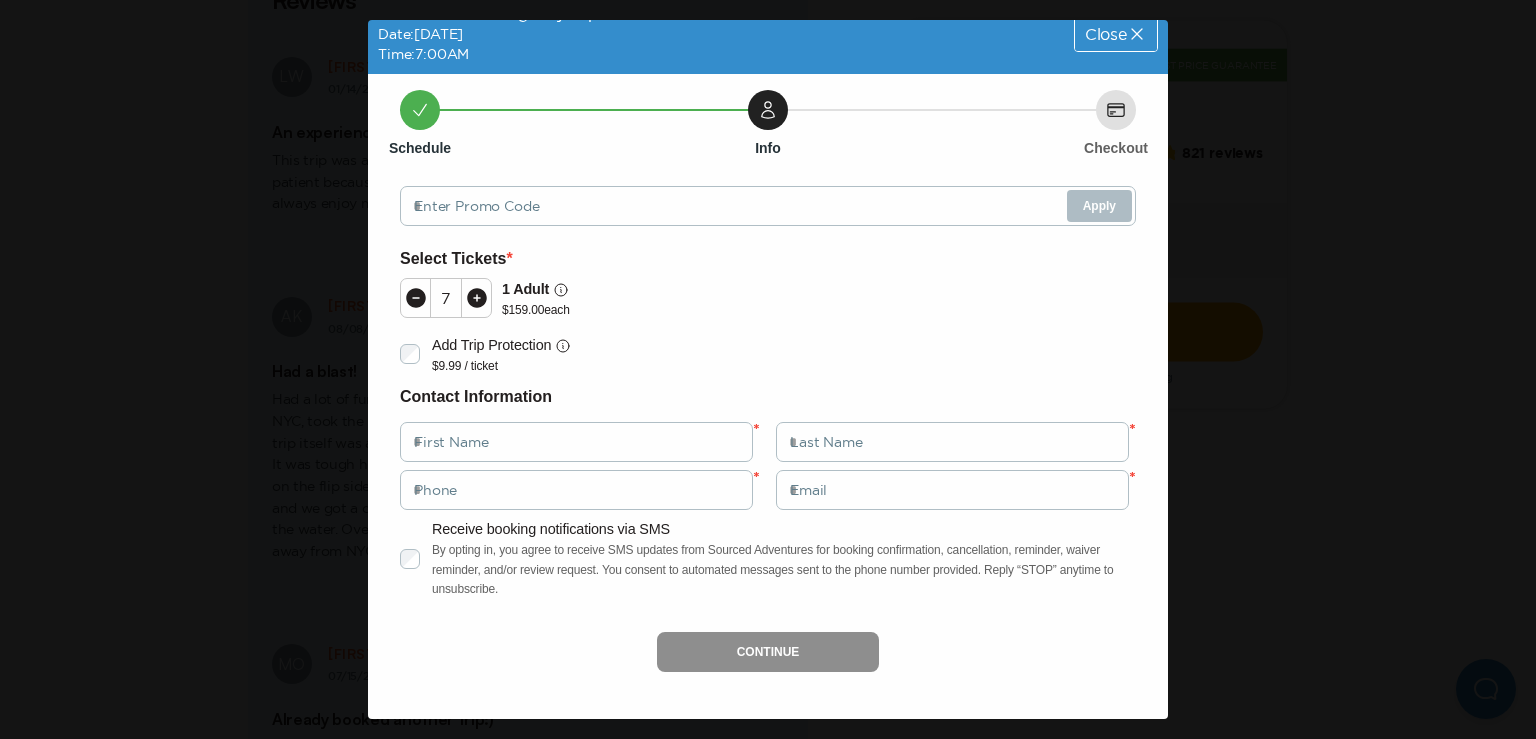 click at bounding box center [416, 298] 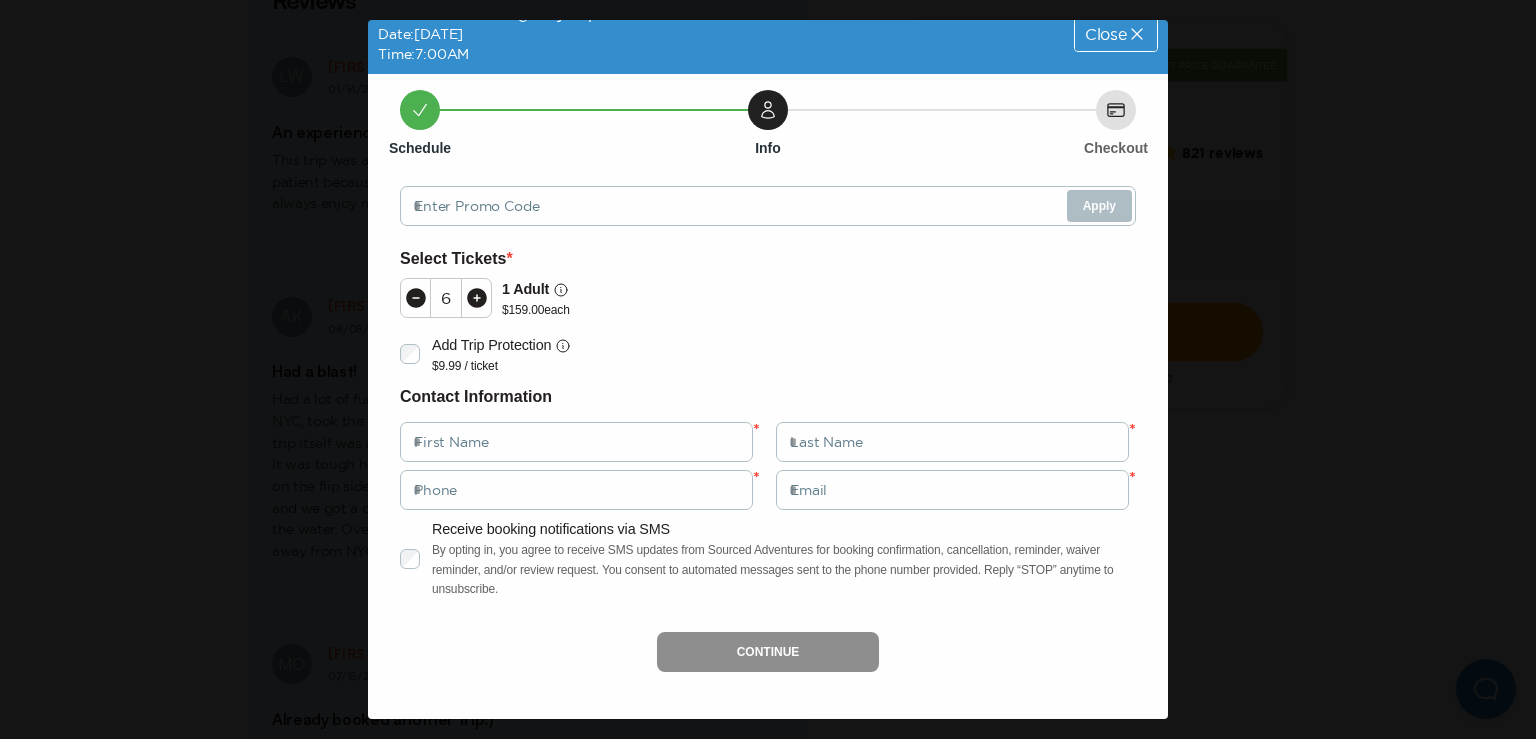click at bounding box center (416, 298) 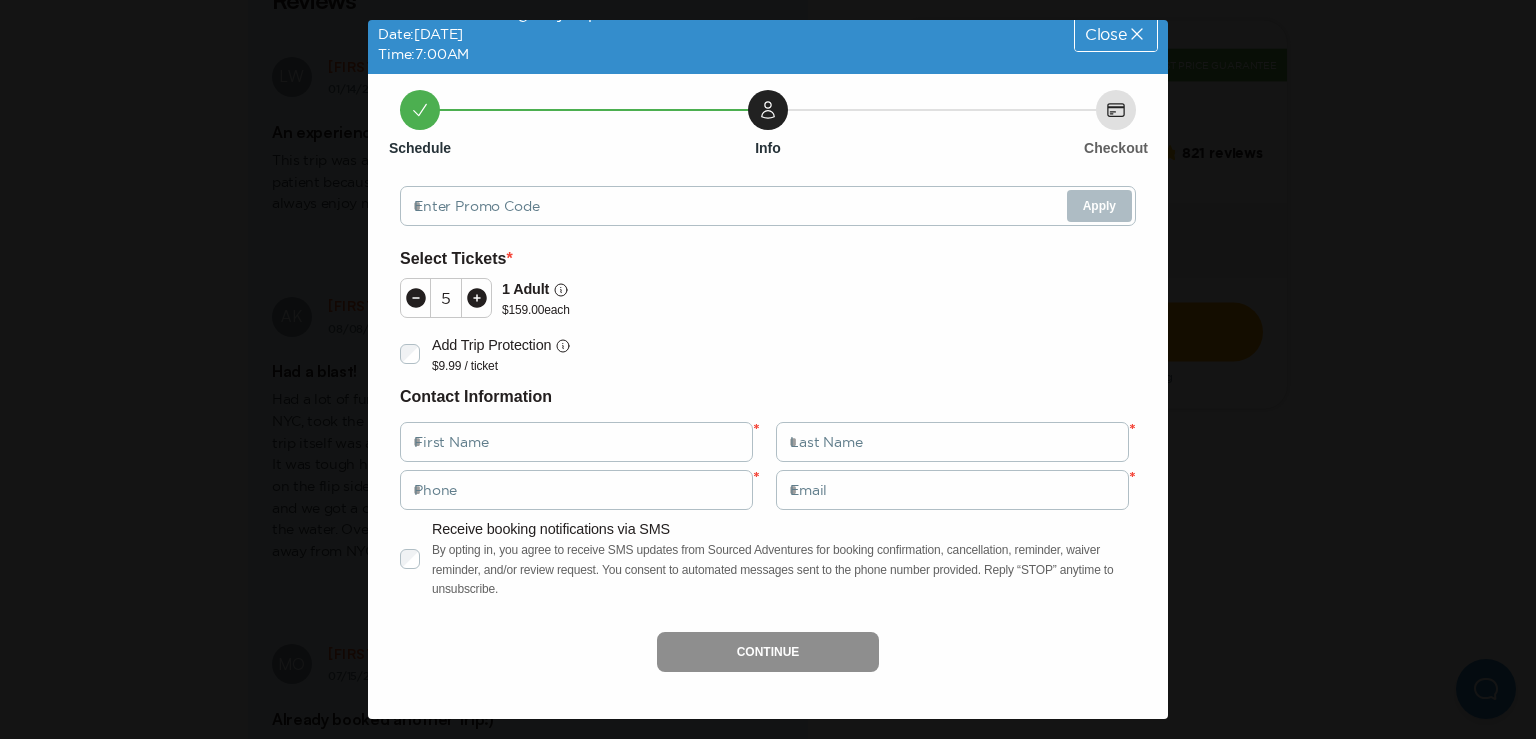 click at bounding box center (416, 298) 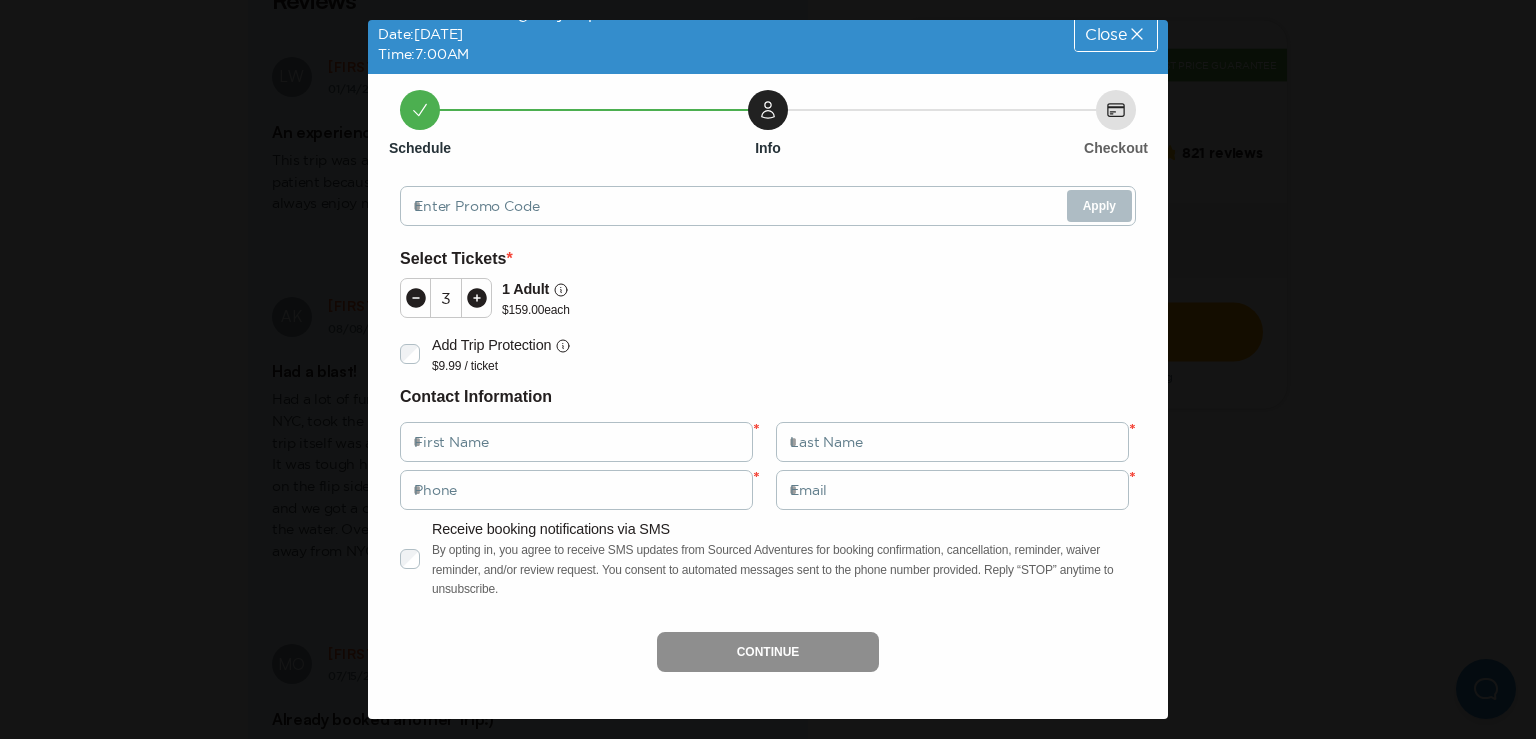 click at bounding box center (1137, 34) 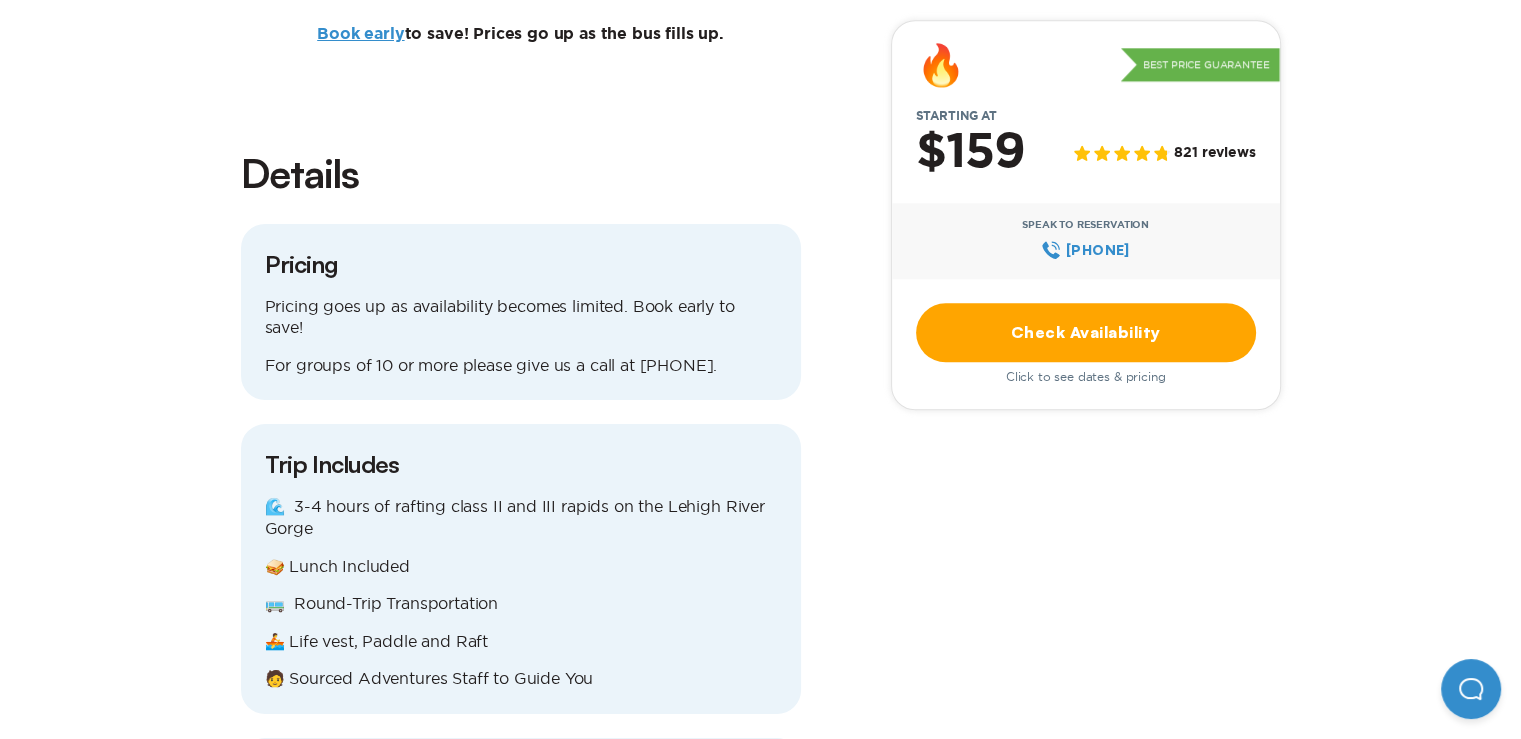 scroll, scrollTop: 2012, scrollLeft: 0, axis: vertical 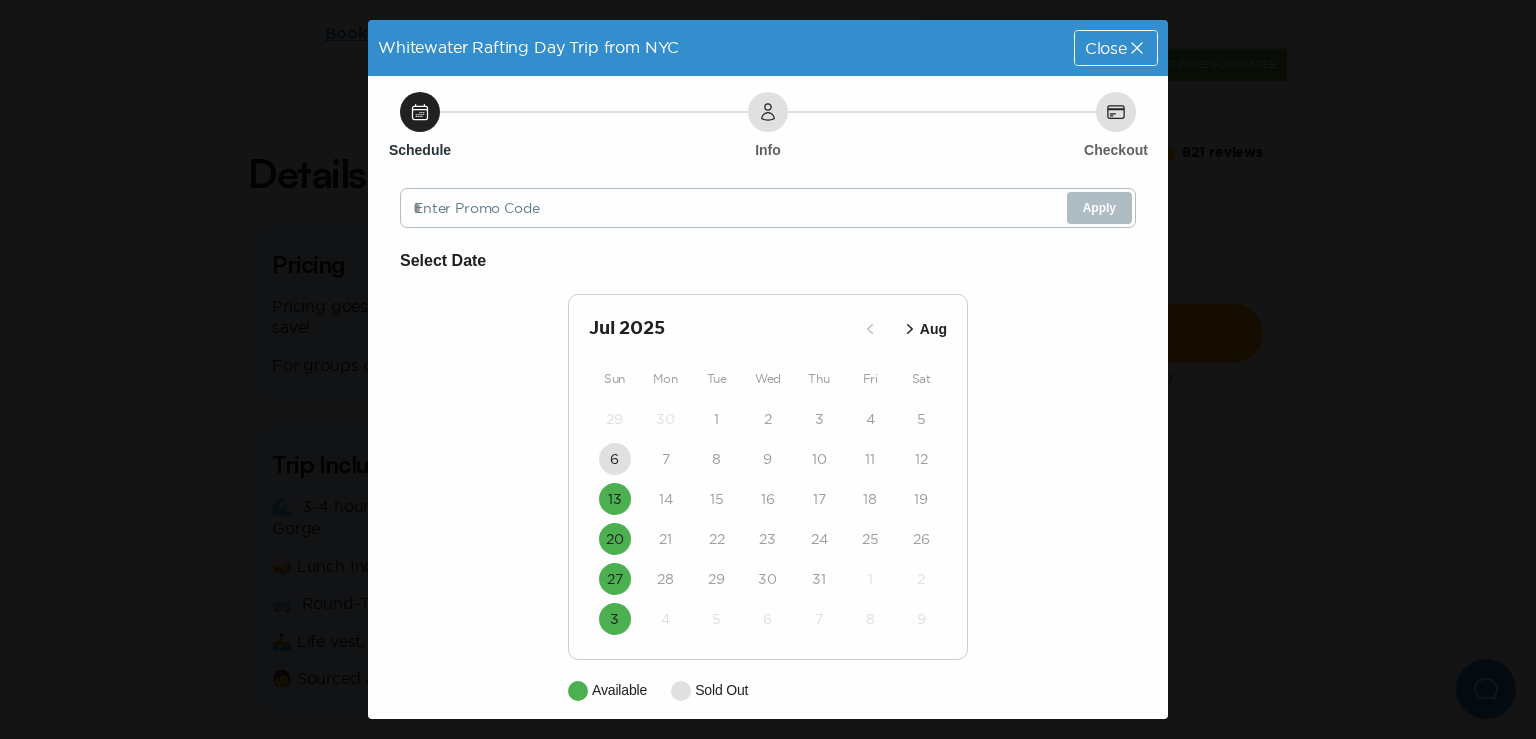 click on "Close" at bounding box center [1106, 48] 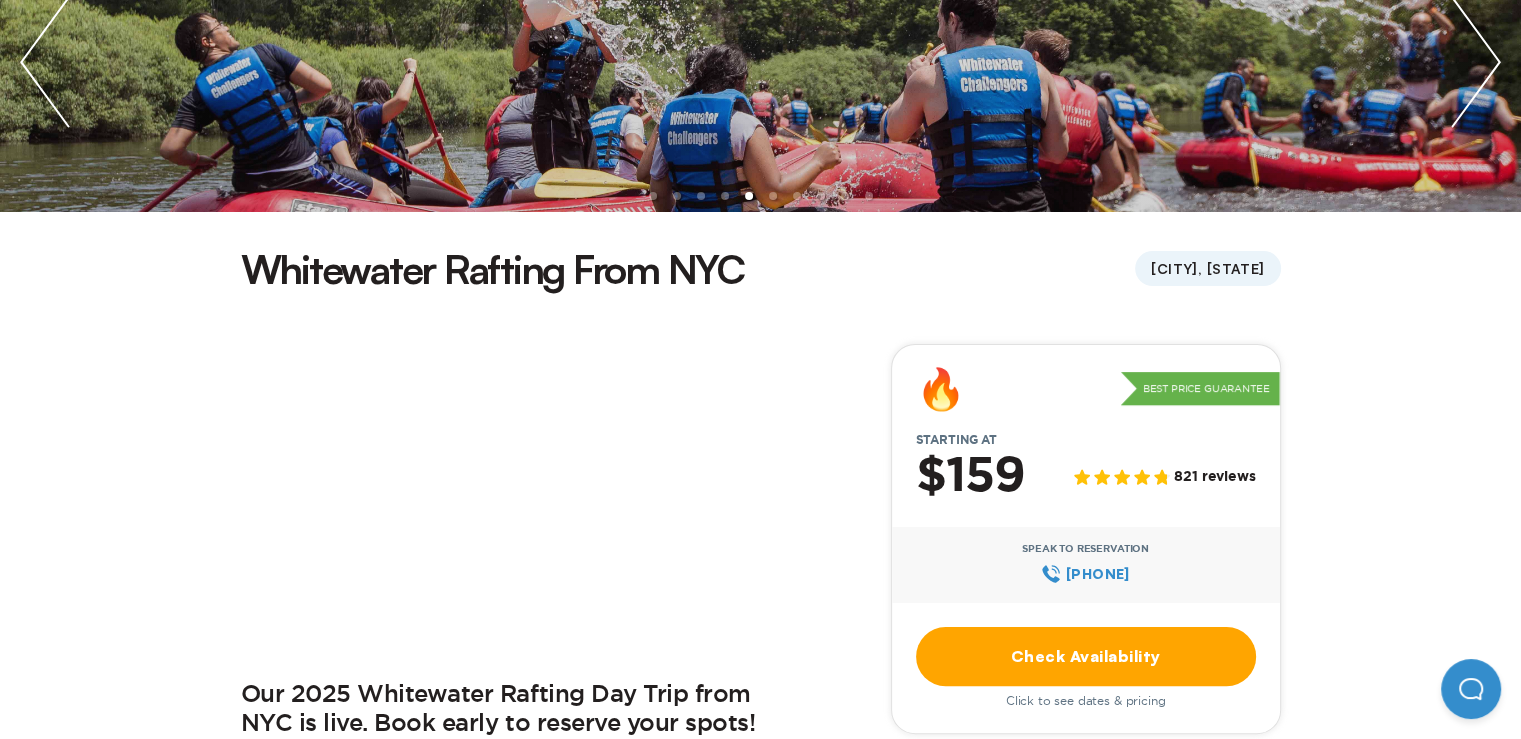 scroll, scrollTop: 0, scrollLeft: 0, axis: both 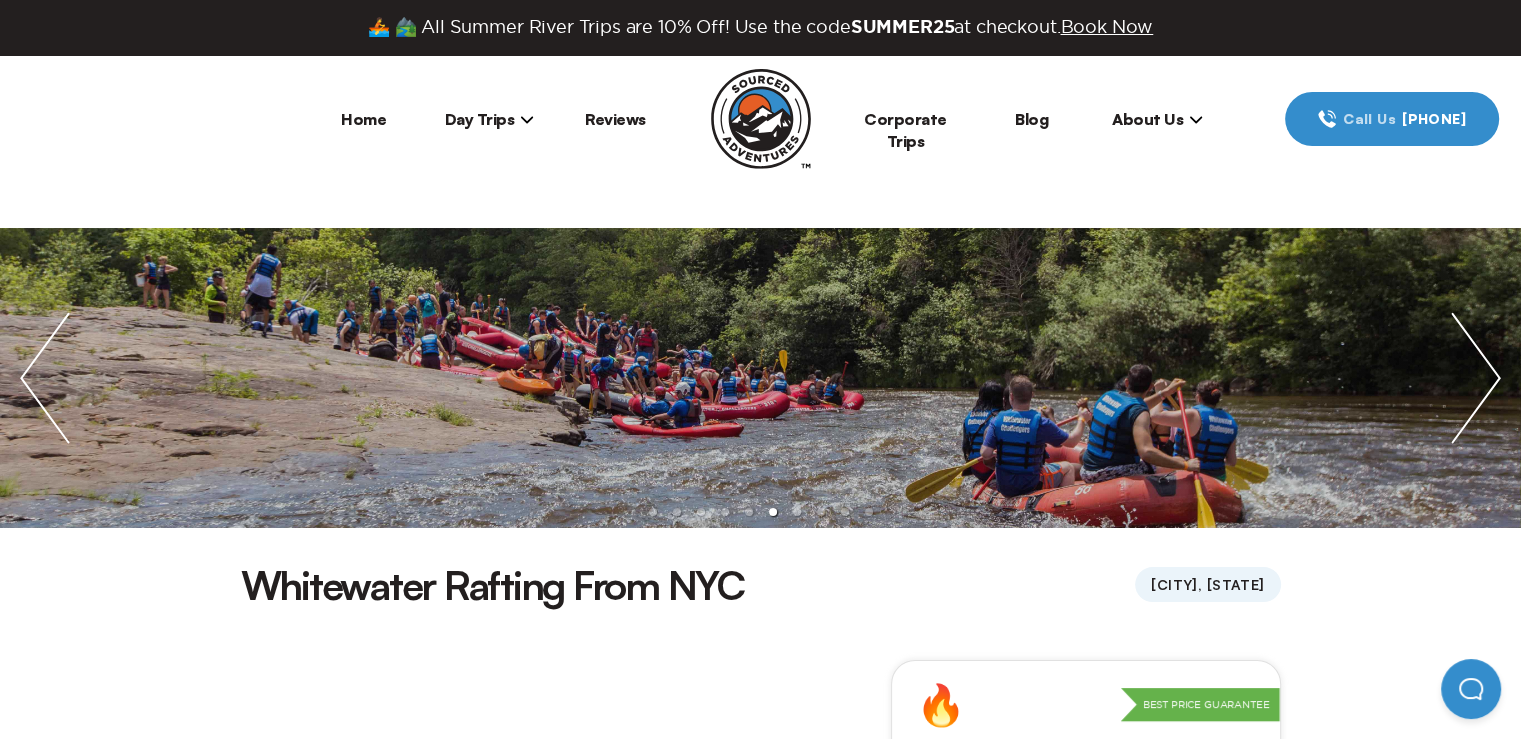 click at bounding box center [527, 119] 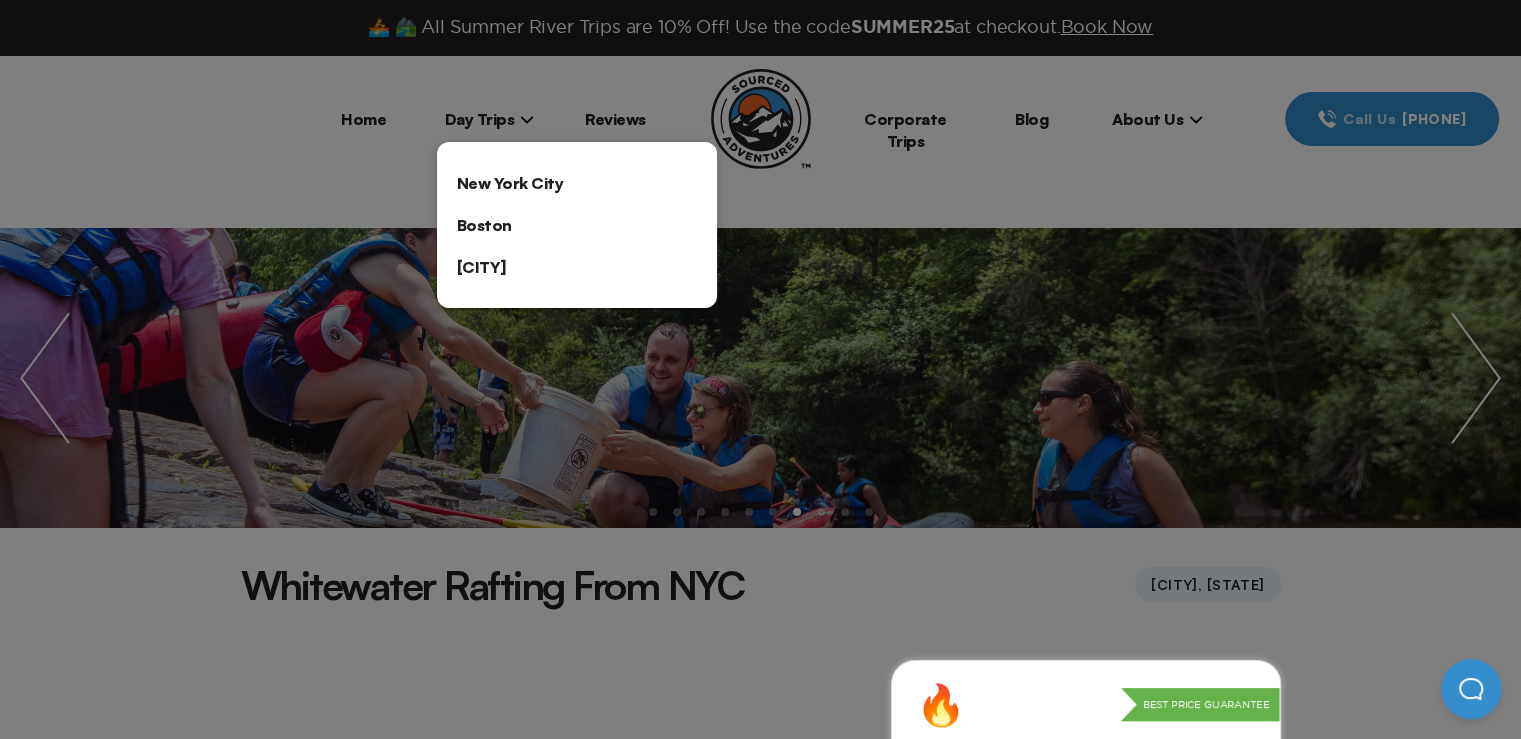 click at bounding box center [760, 369] 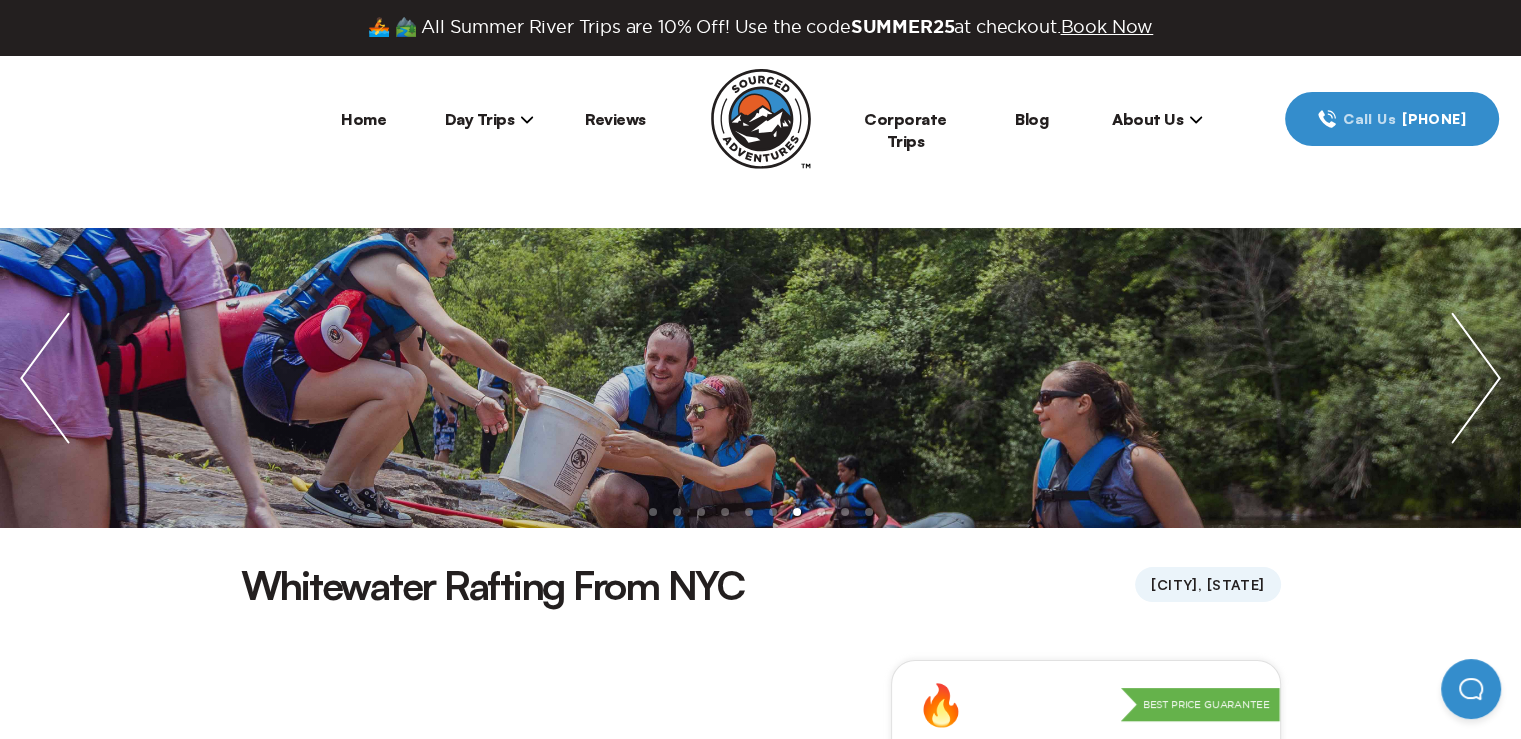 click on "Reviews" at bounding box center [615, 119] 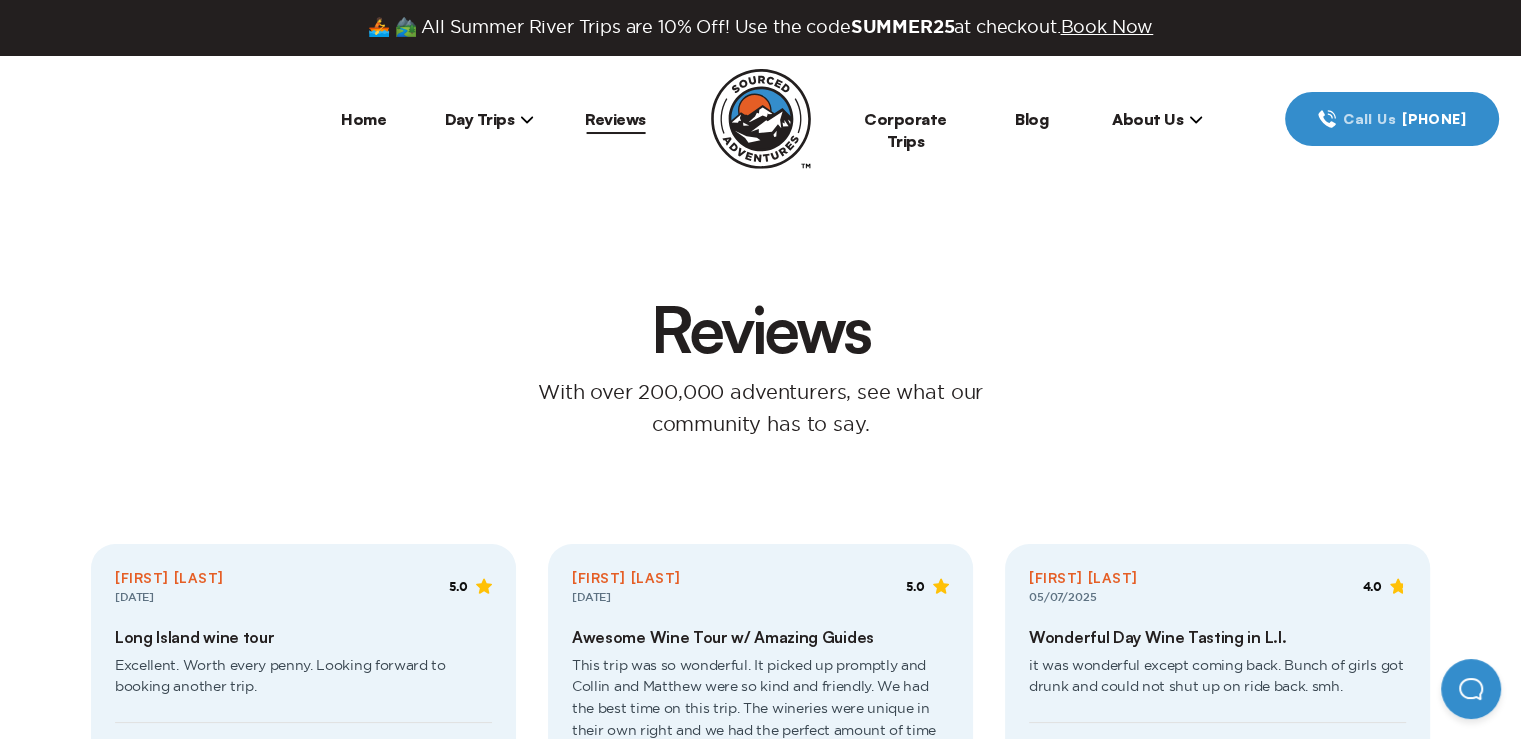 scroll, scrollTop: 382, scrollLeft: 0, axis: vertical 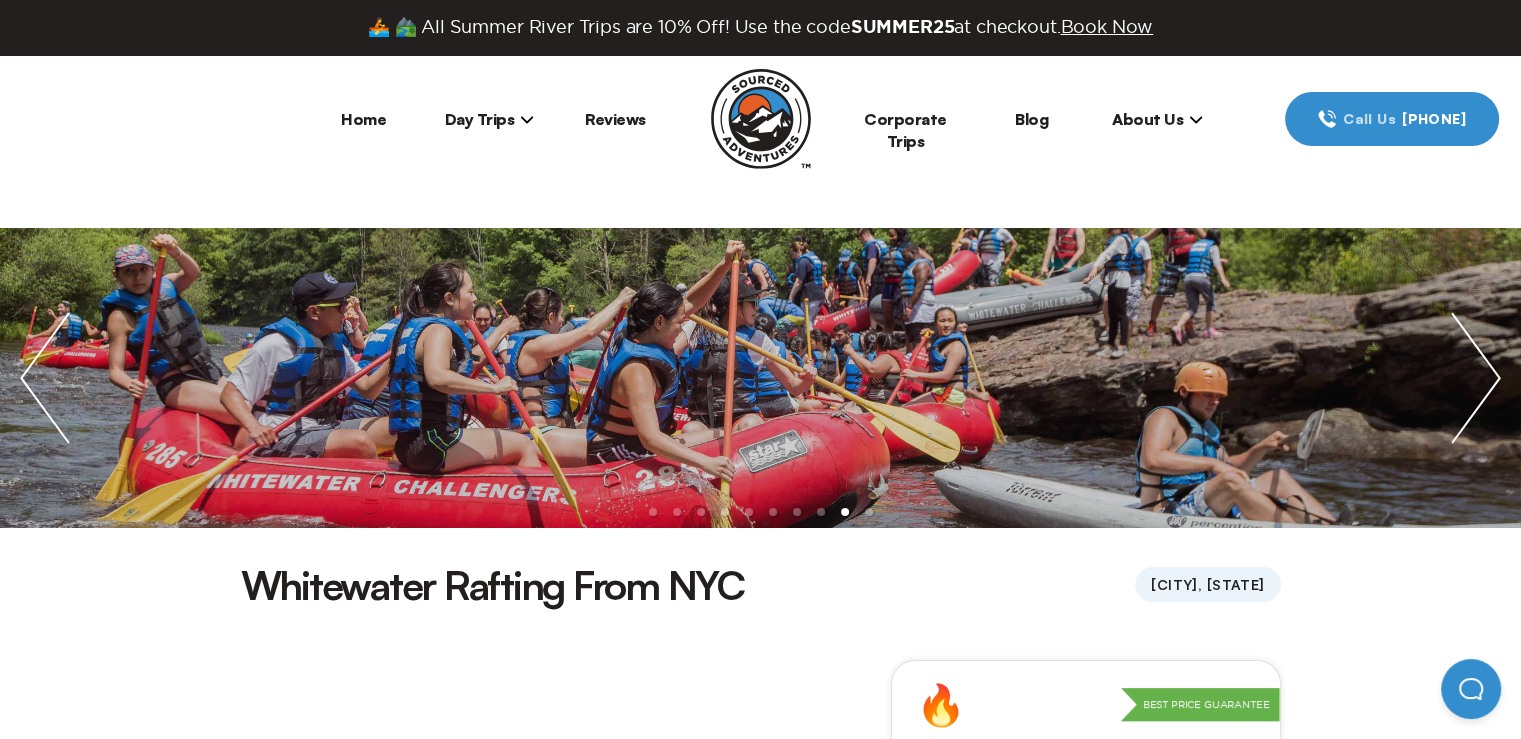click at bounding box center [1476, 378] 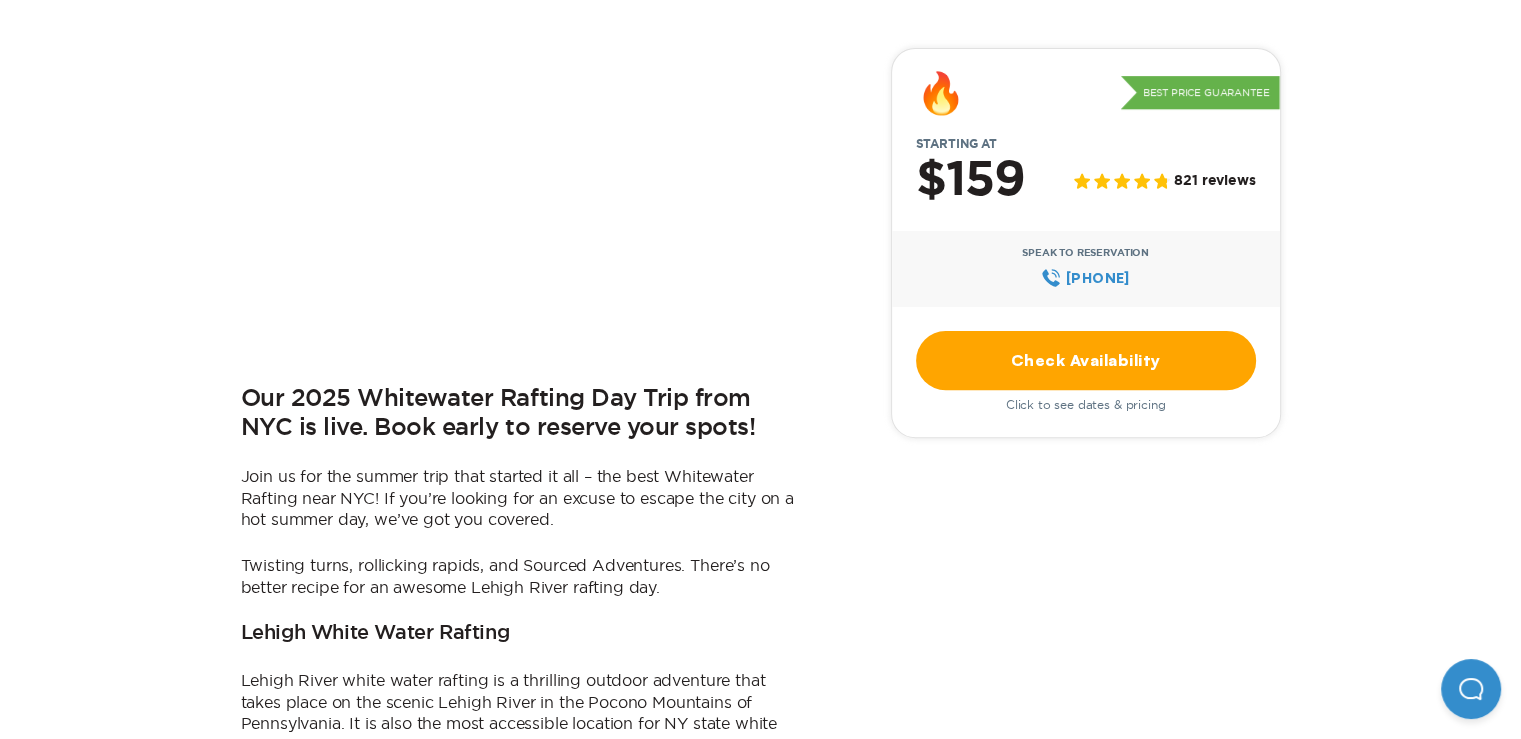 scroll, scrollTop: 615, scrollLeft: 0, axis: vertical 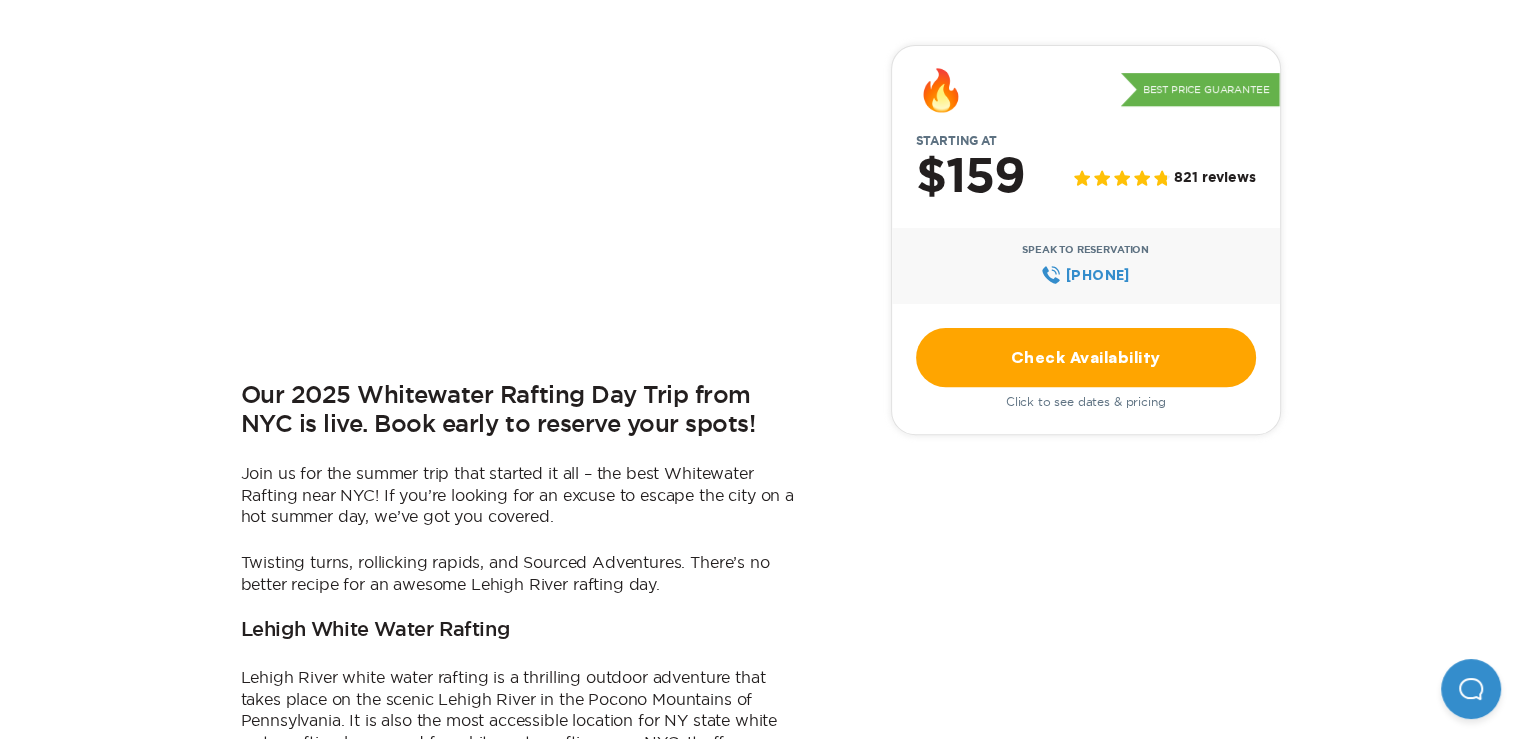 click on "Starting at" at bounding box center (956, 141) 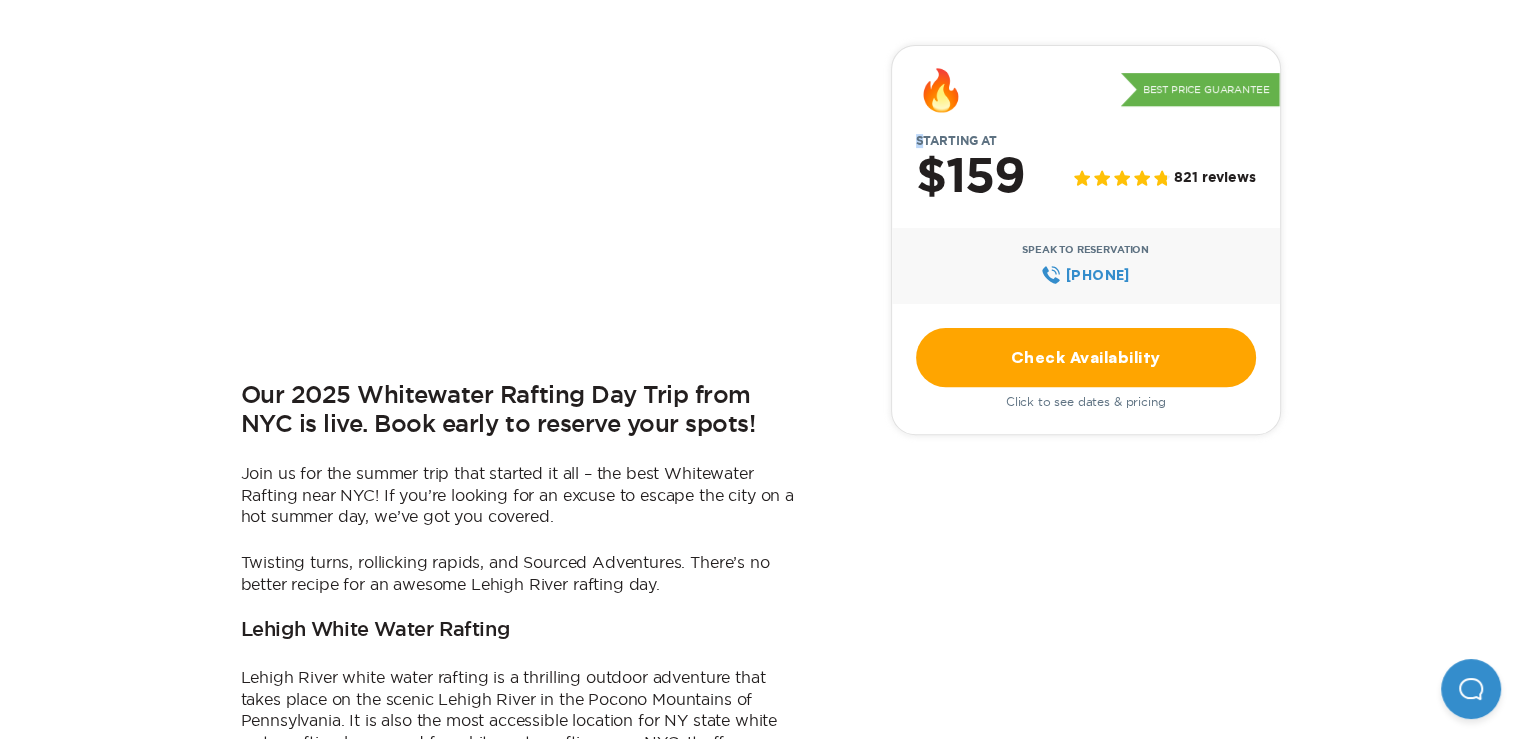 click on "Starting at" at bounding box center [956, 141] 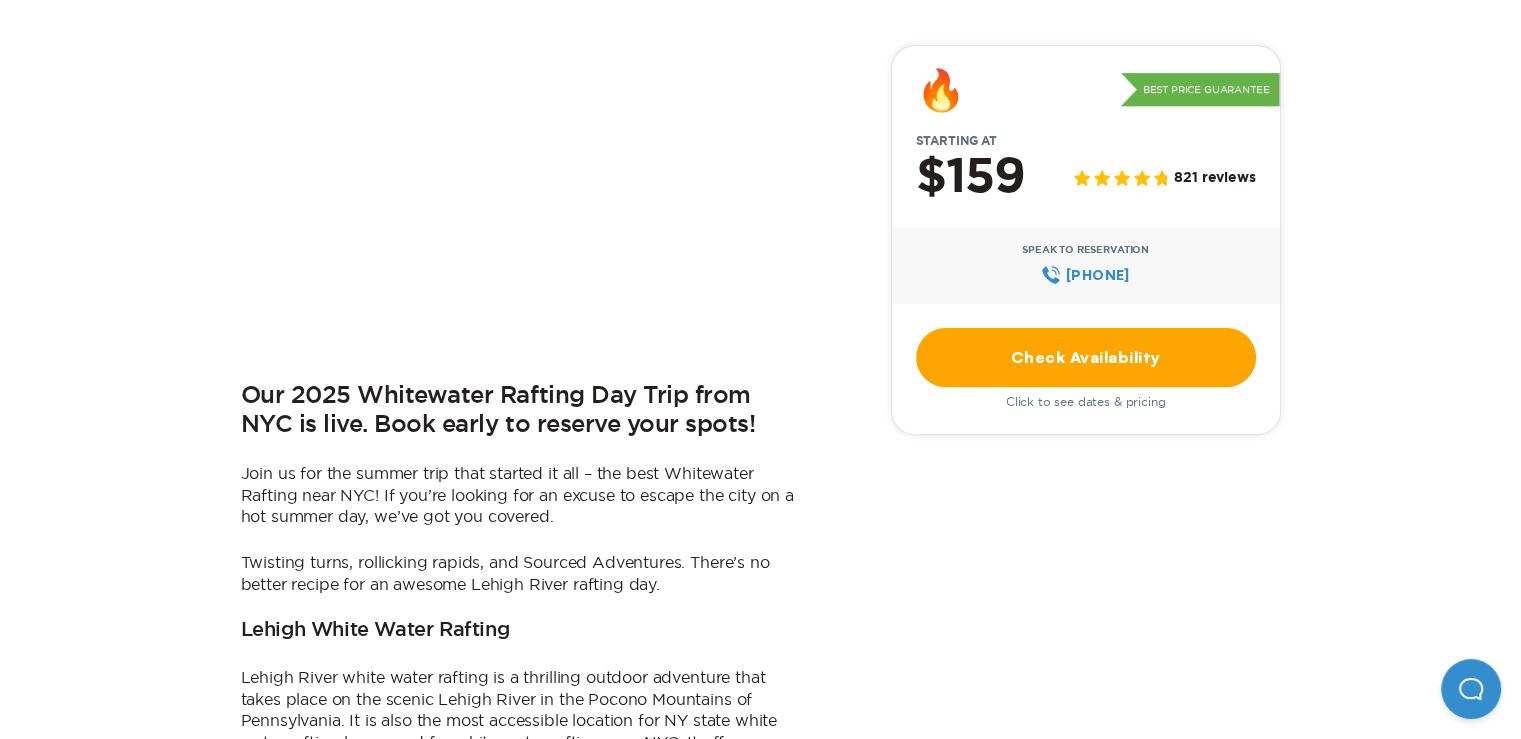click on "$159" at bounding box center (970, 178) 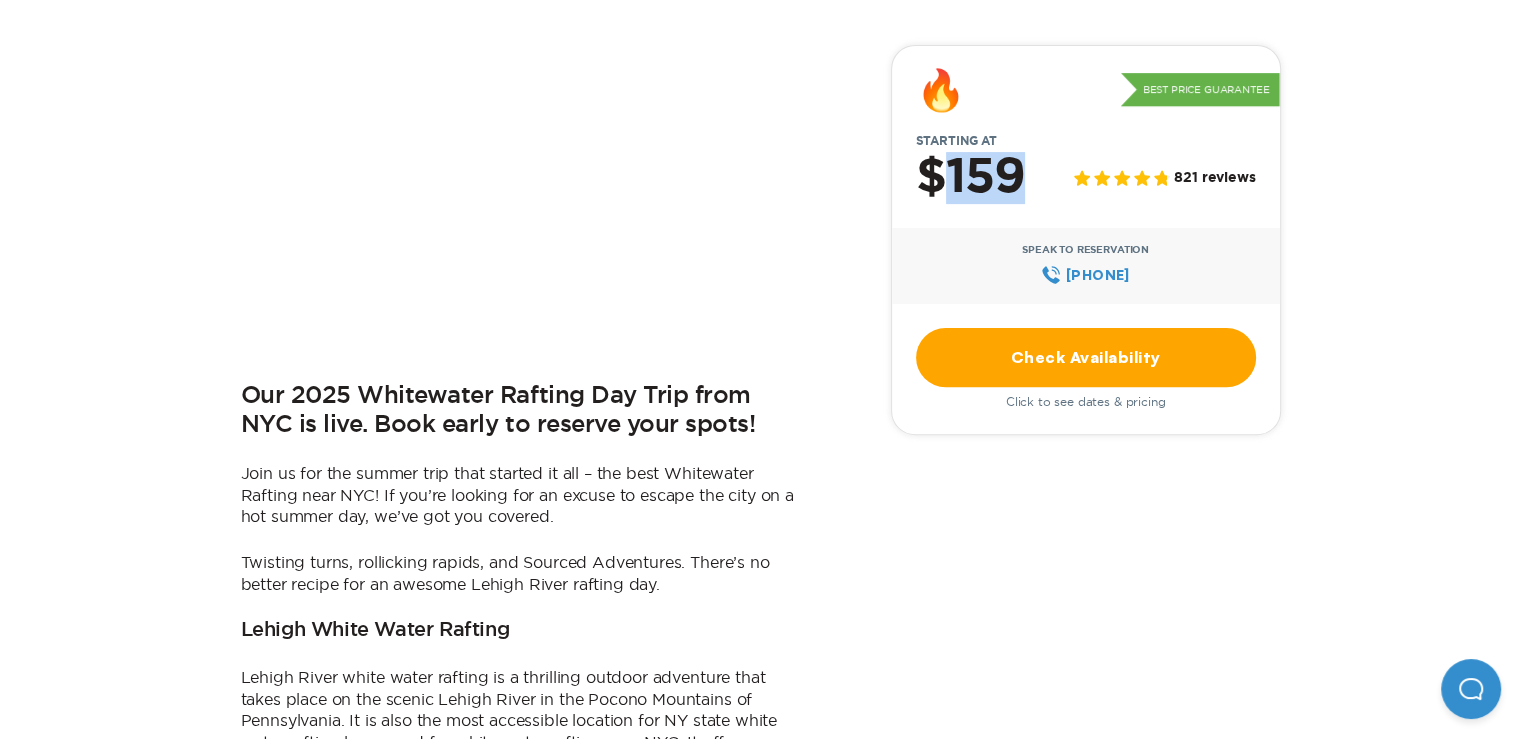 click on "$159" at bounding box center (970, 178) 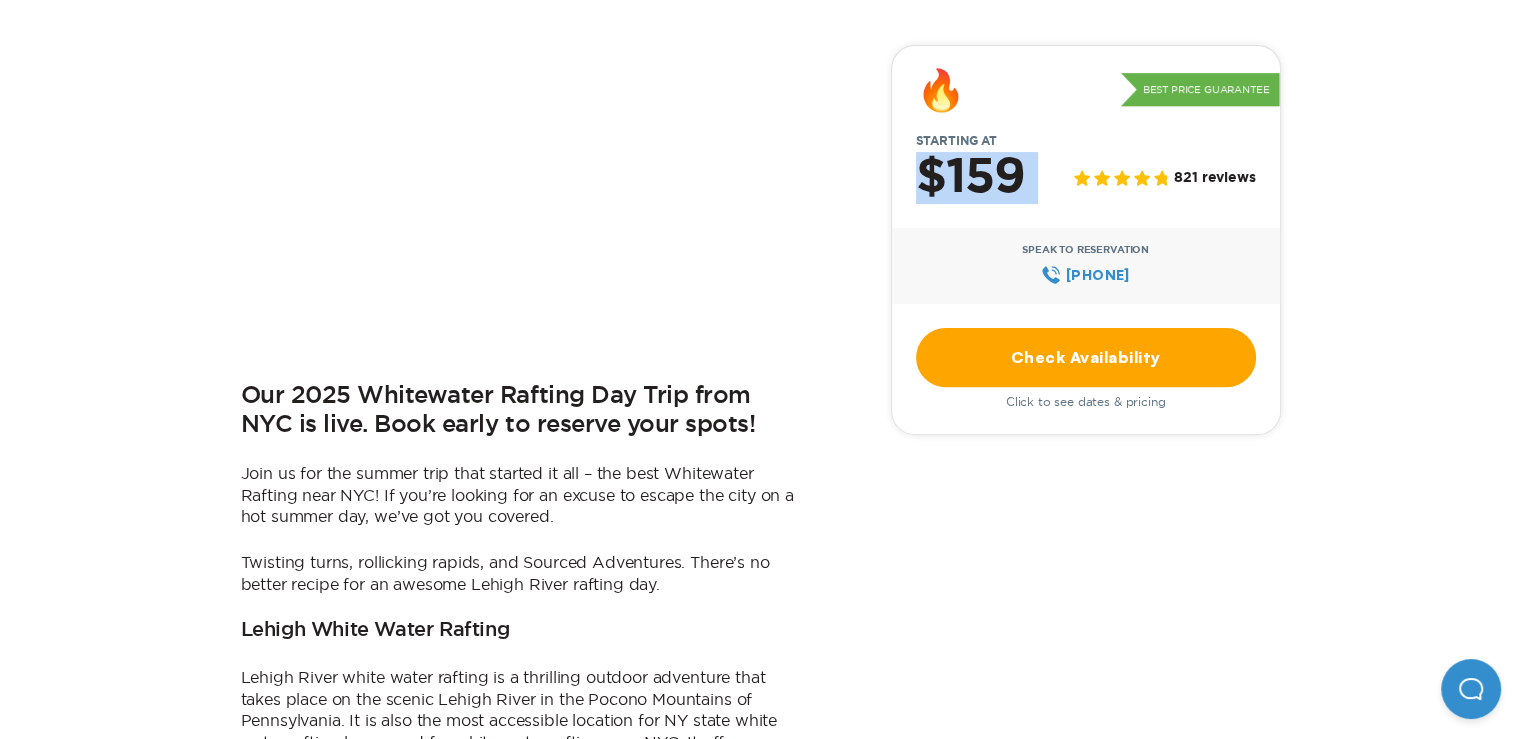 click on "$159" at bounding box center [970, 178] 